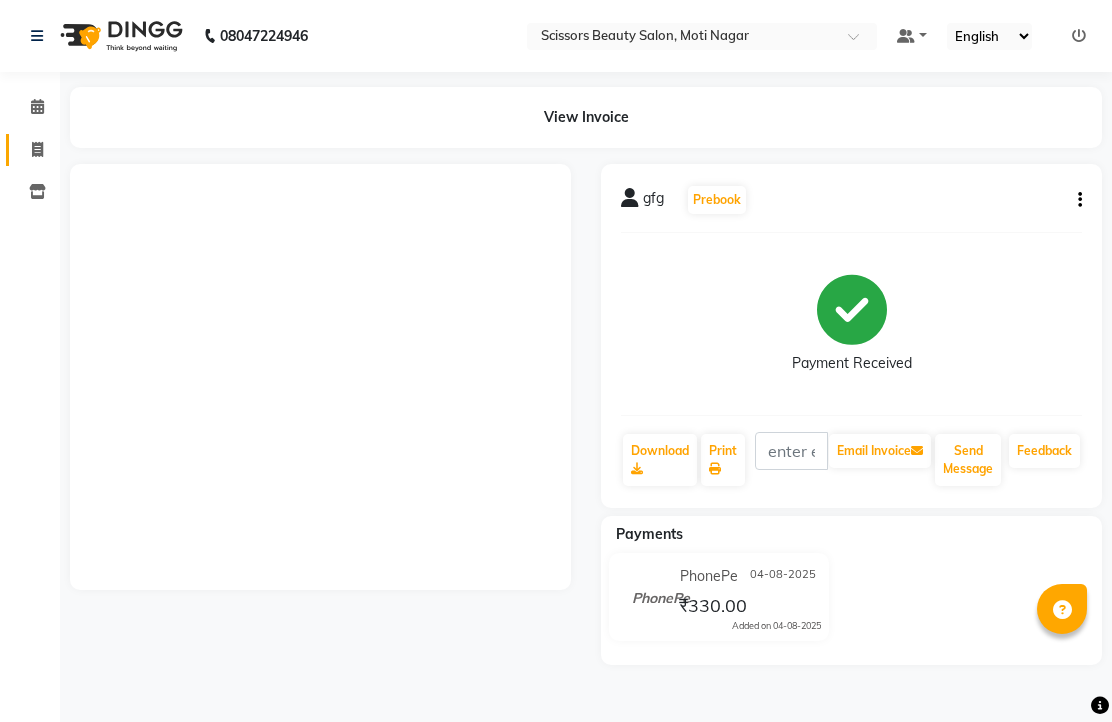 scroll, scrollTop: 0, scrollLeft: 0, axis: both 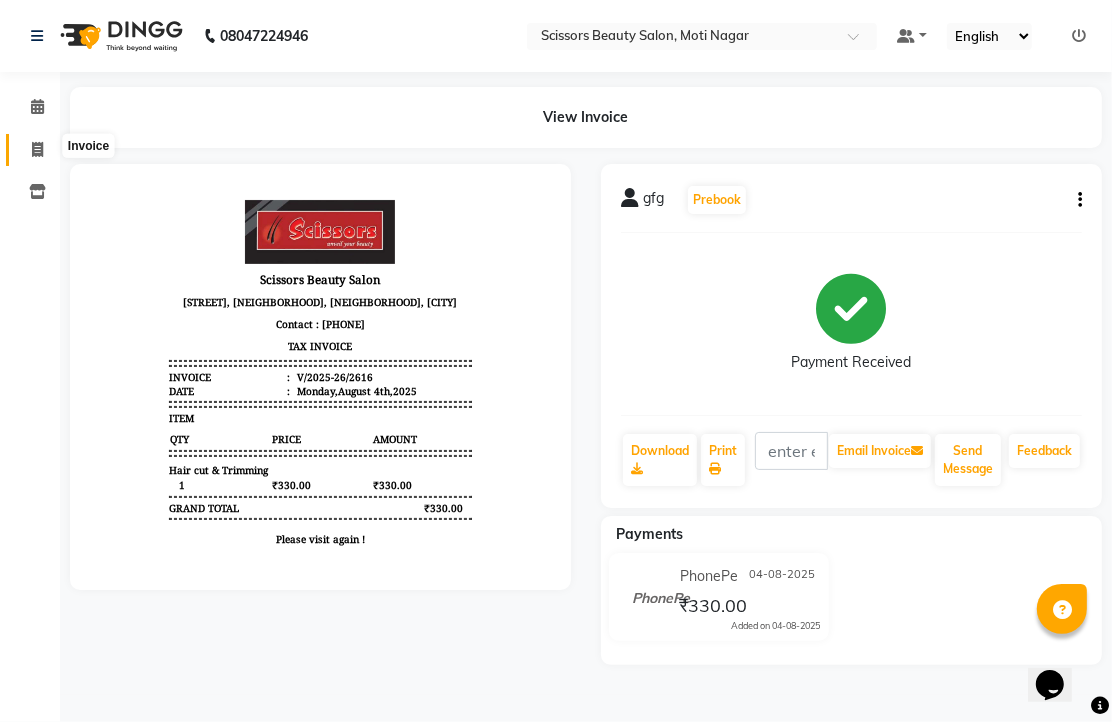 click 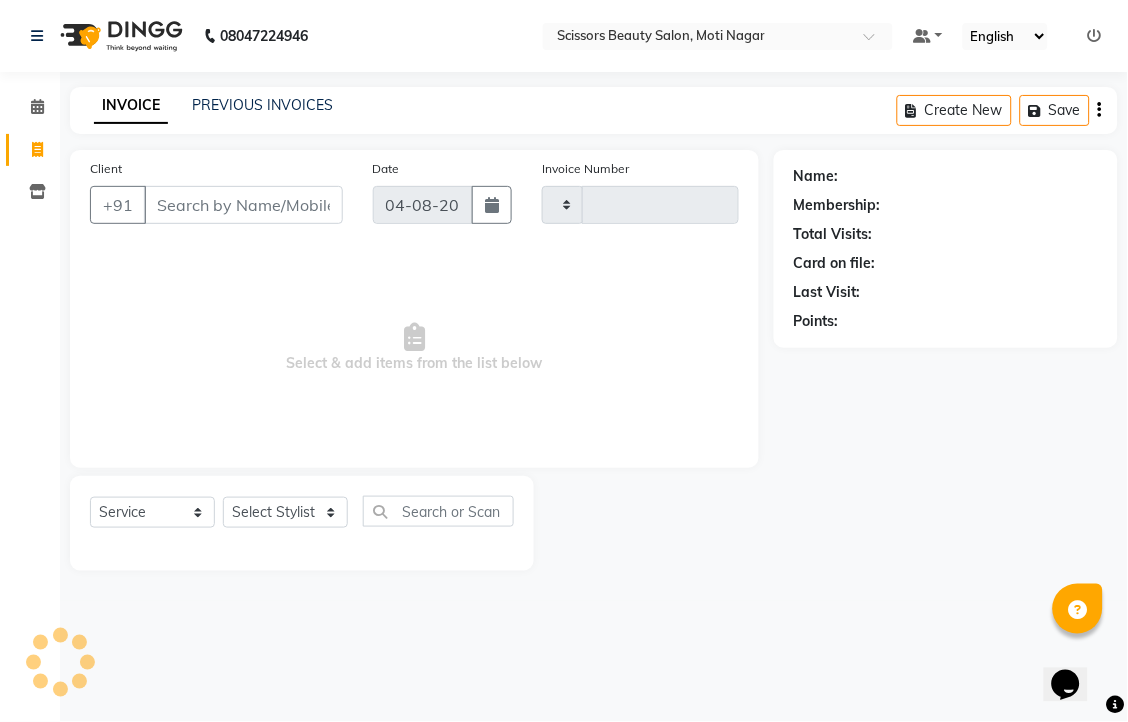 type on "2617" 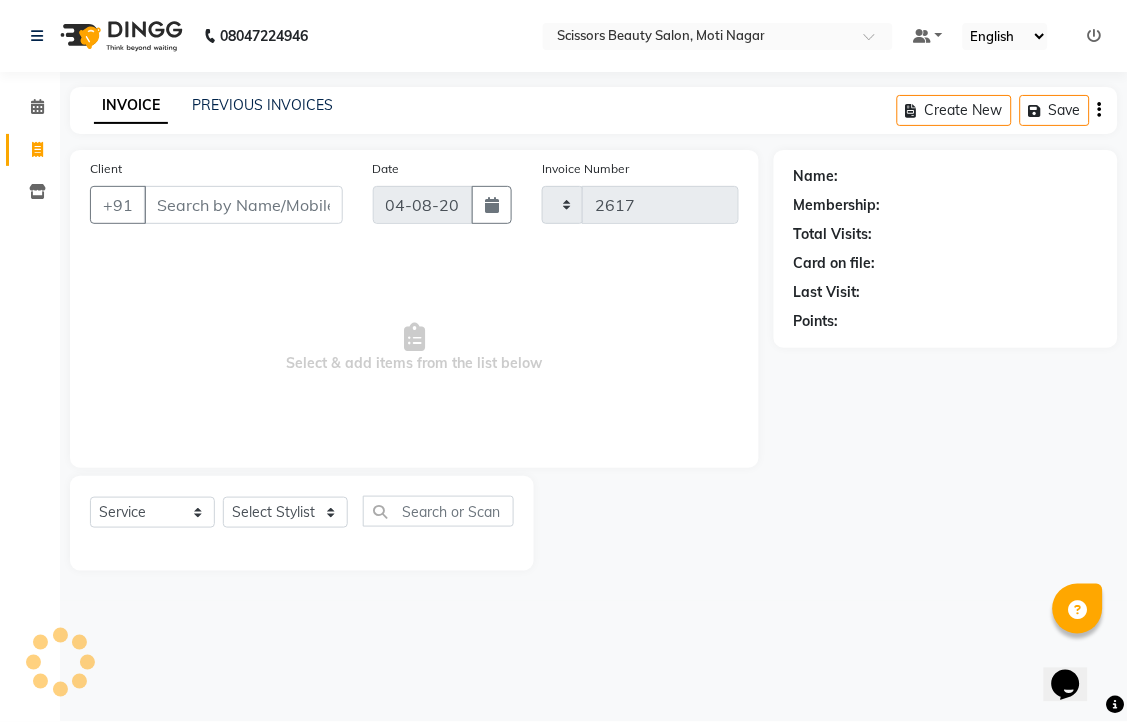 select on "7057" 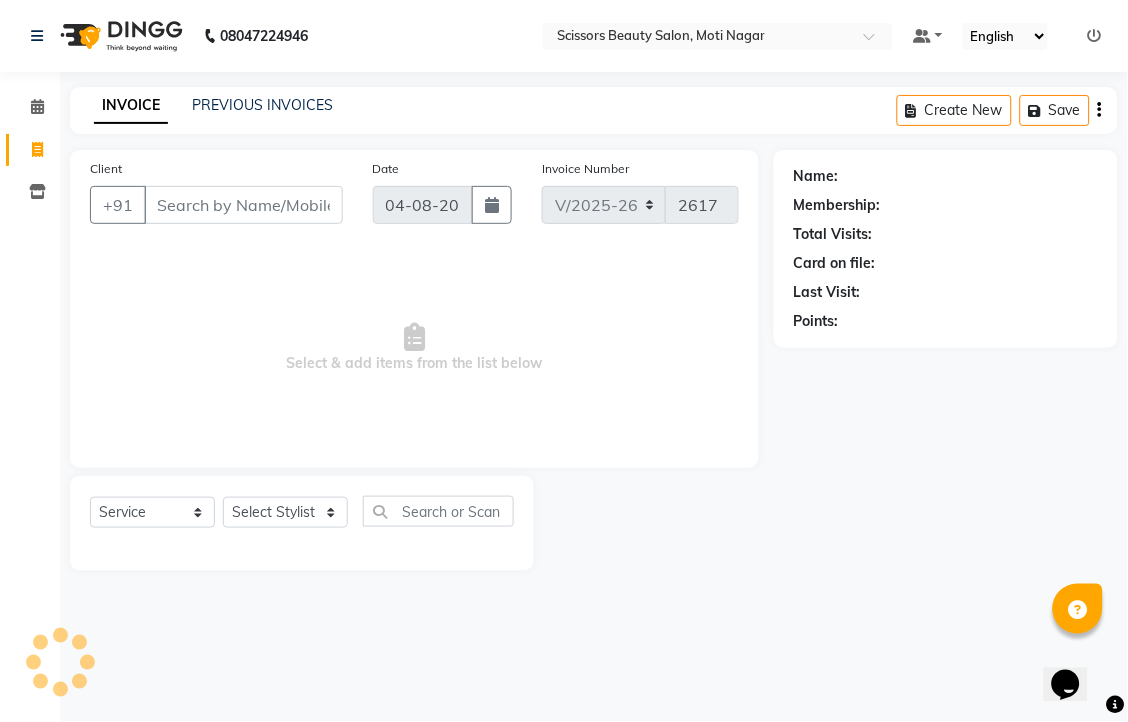 click on "Client" at bounding box center [243, 205] 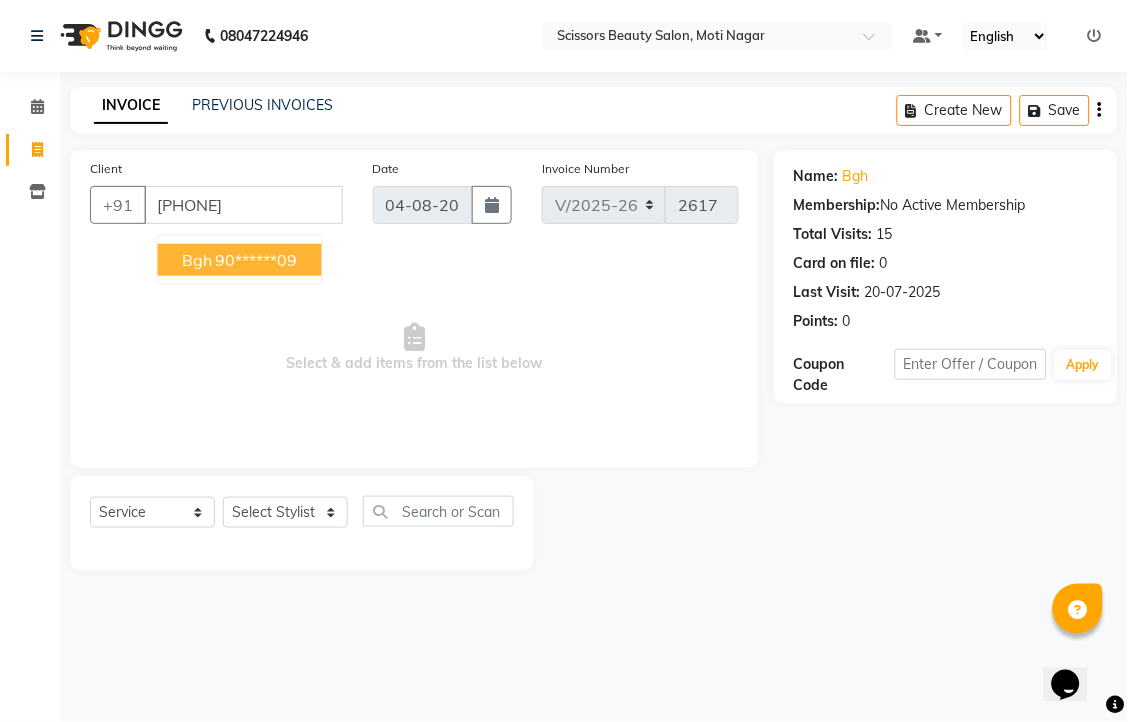 click on "90******09" at bounding box center [257, 260] 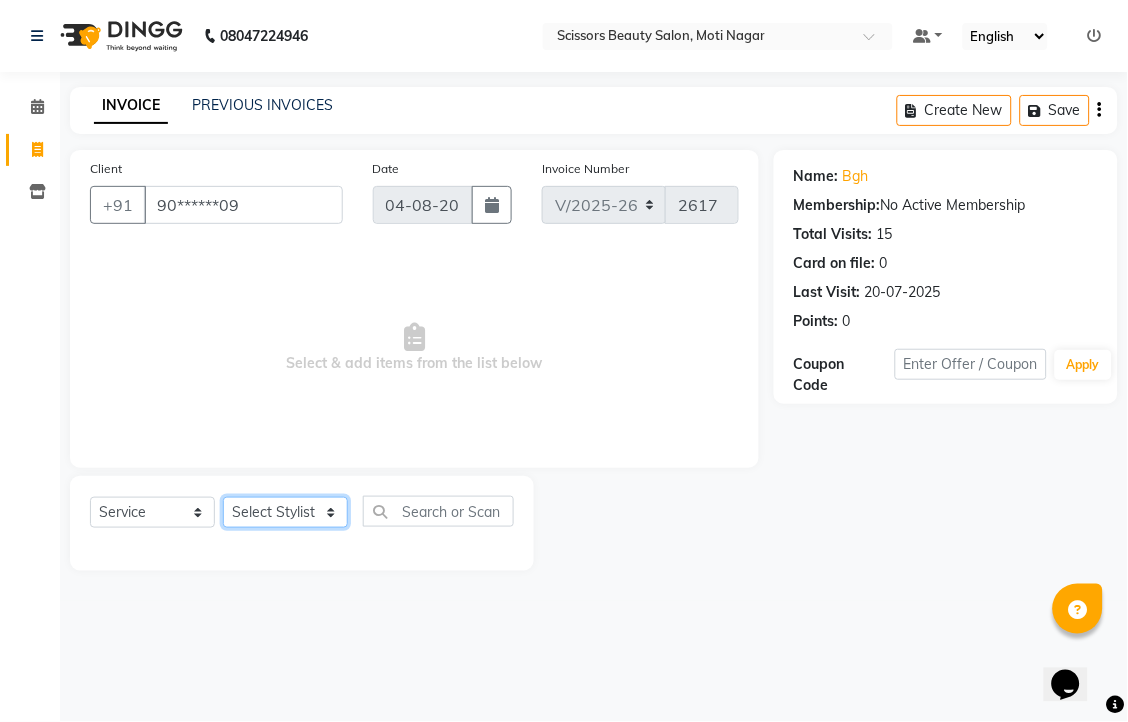click on "Select Stylist Dominic Francis Nagesh Satish Sir Staff" 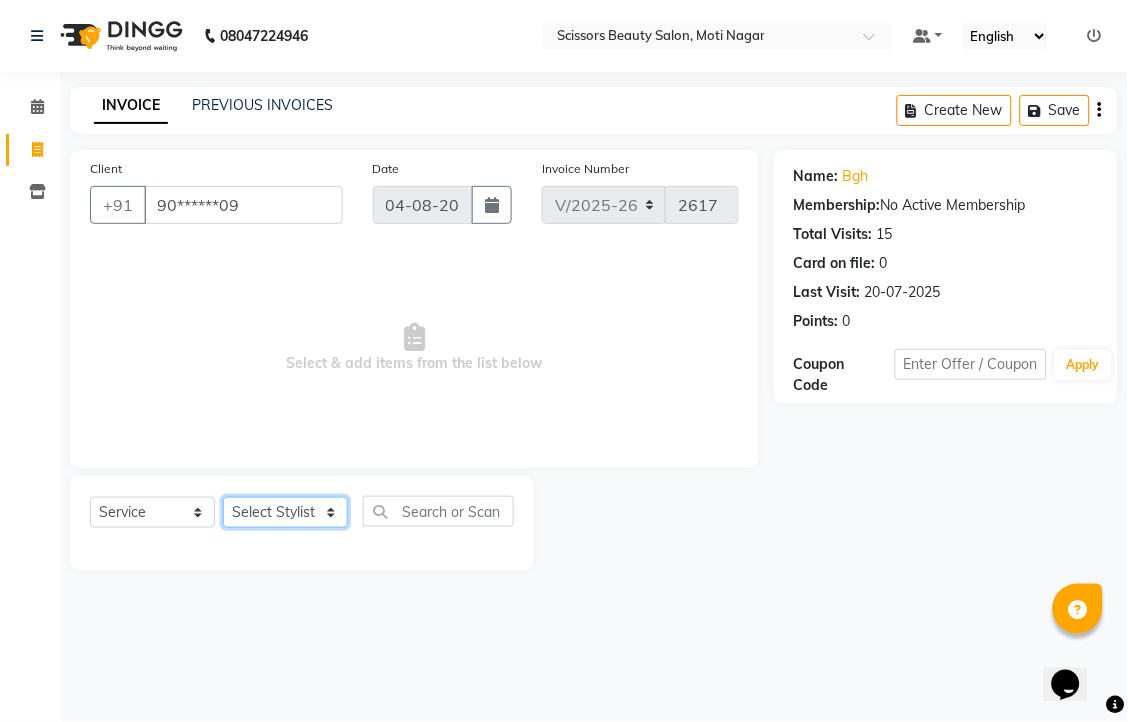 select on "81450" 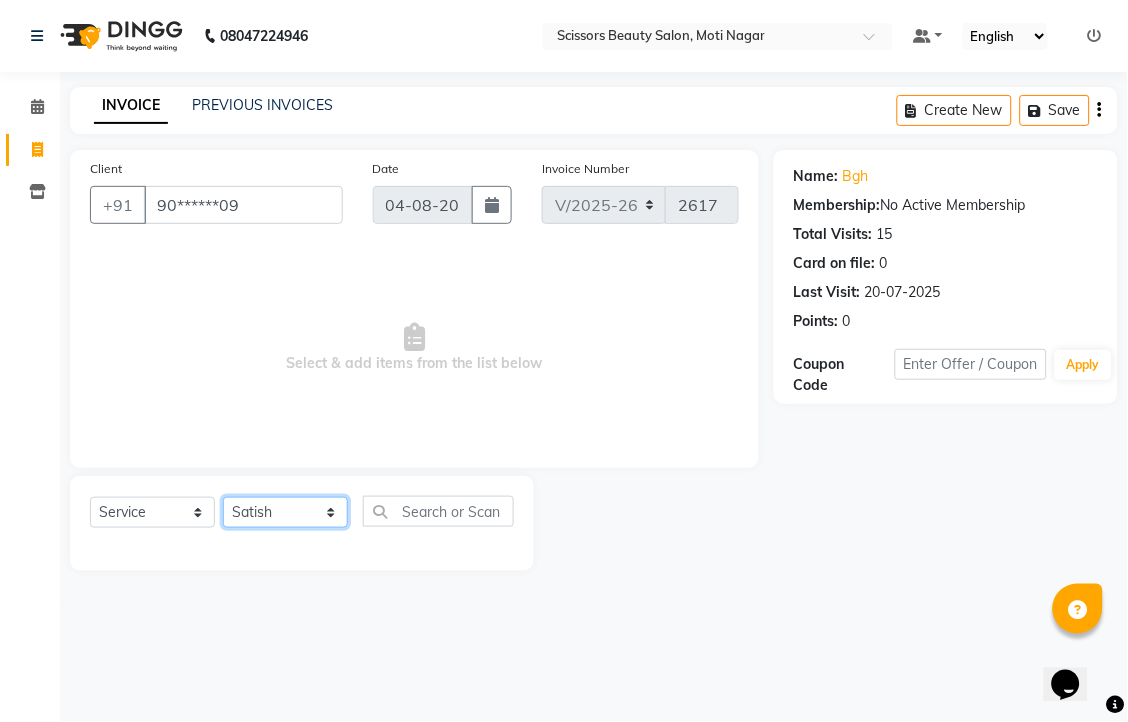 click on "Select Stylist Dominic Francis Nagesh Satish Sir Staff" 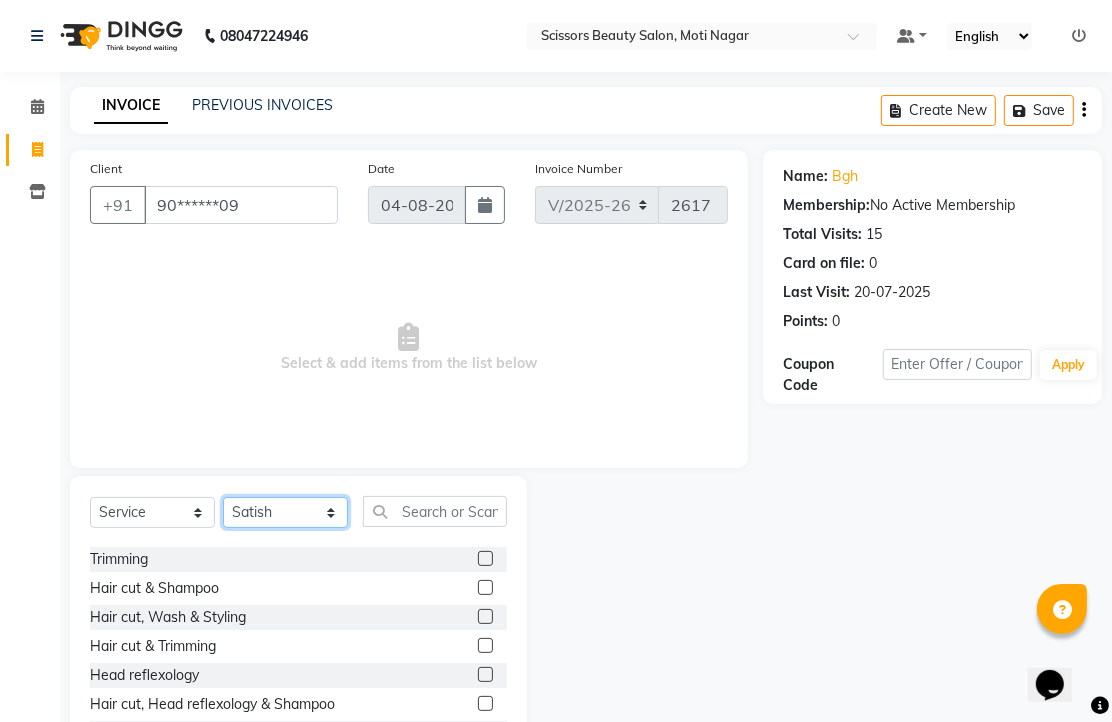 scroll, scrollTop: 222, scrollLeft: 0, axis: vertical 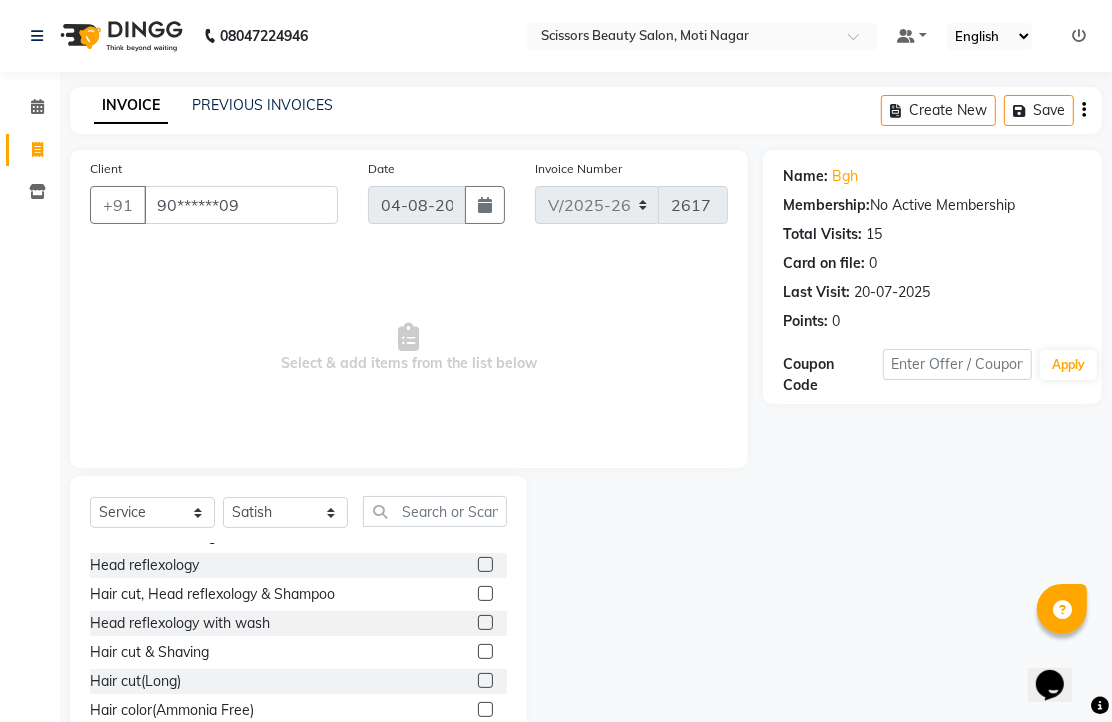 click 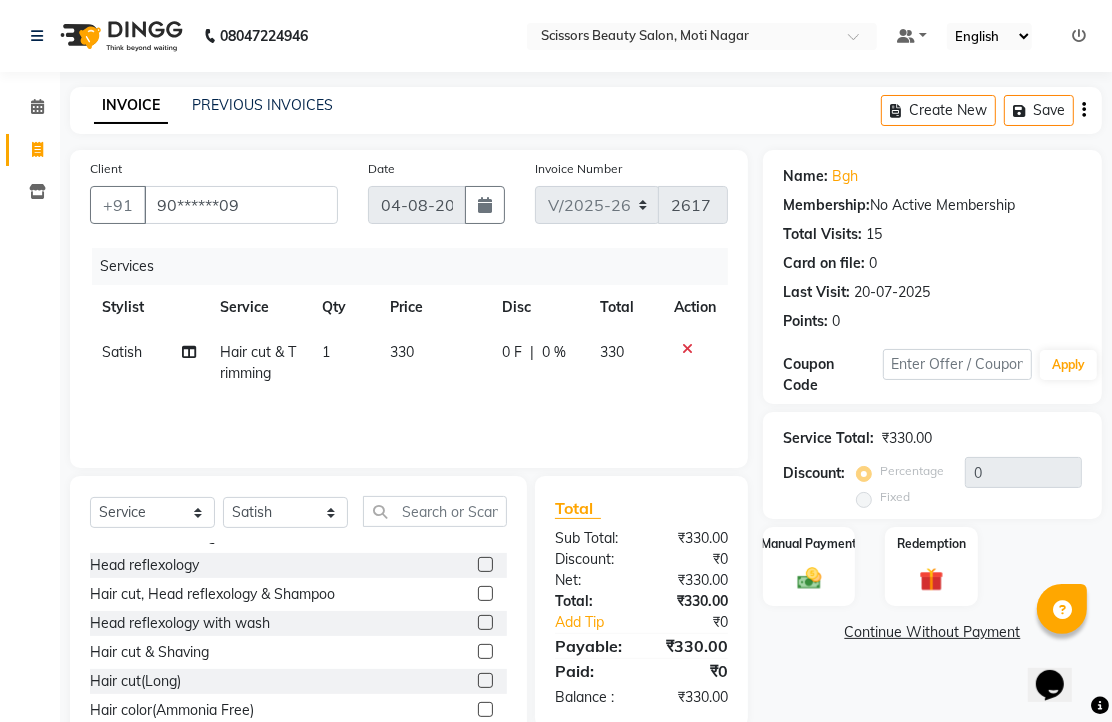 checkbox on "false" 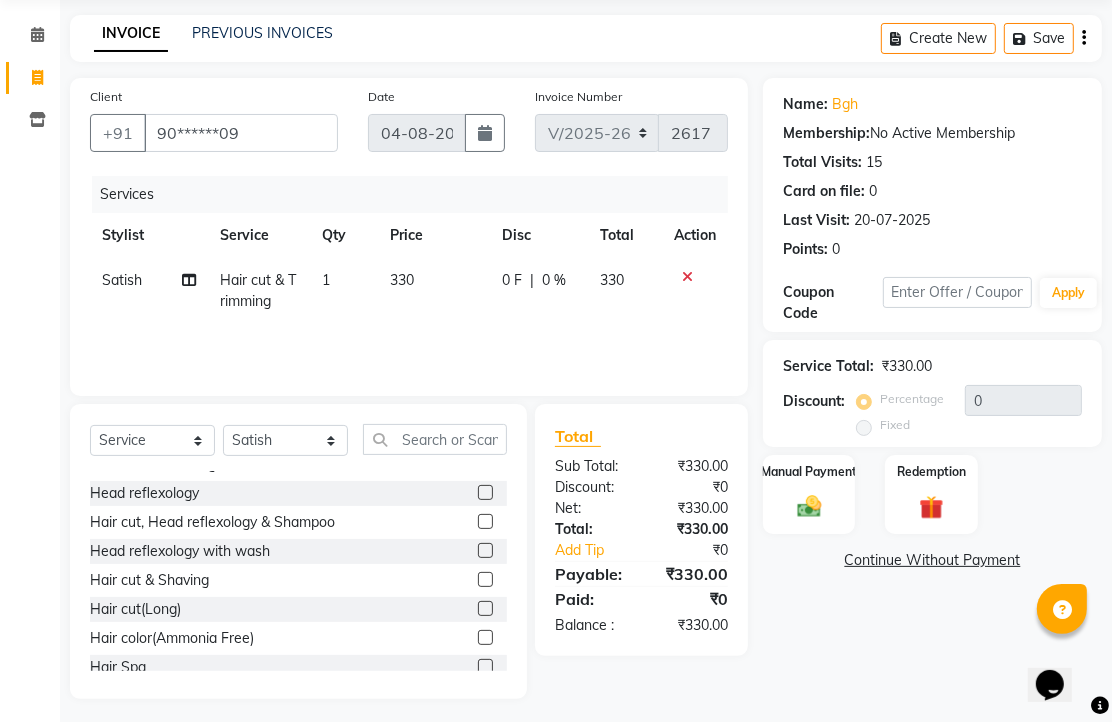 scroll, scrollTop: 157, scrollLeft: 0, axis: vertical 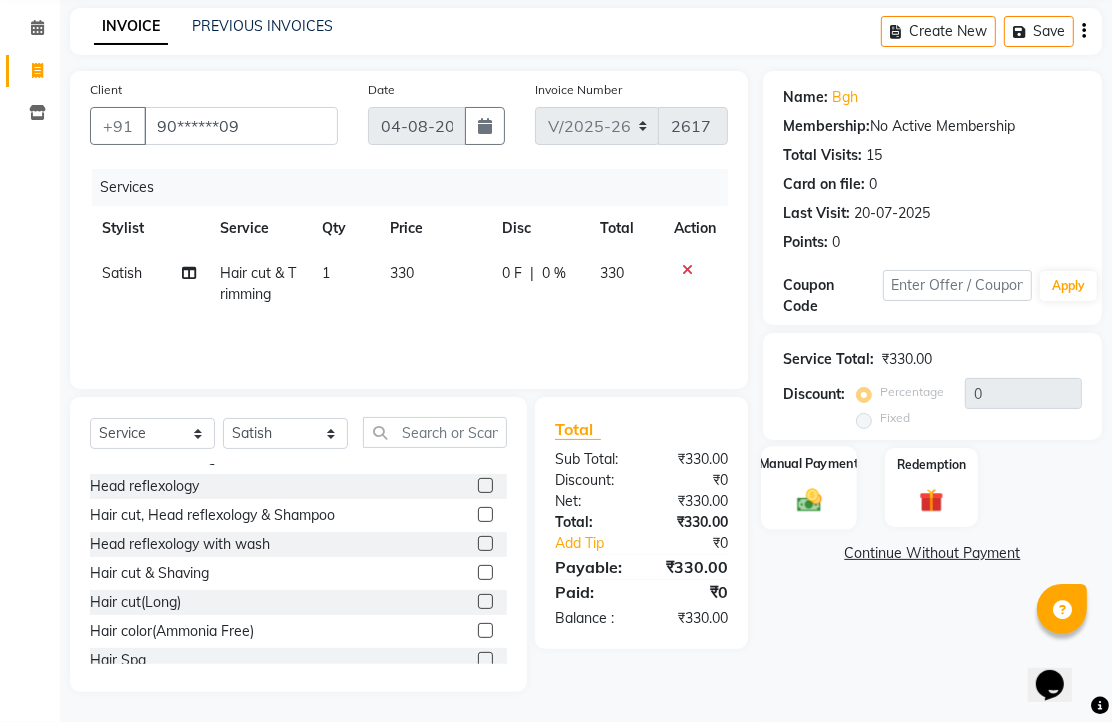 click 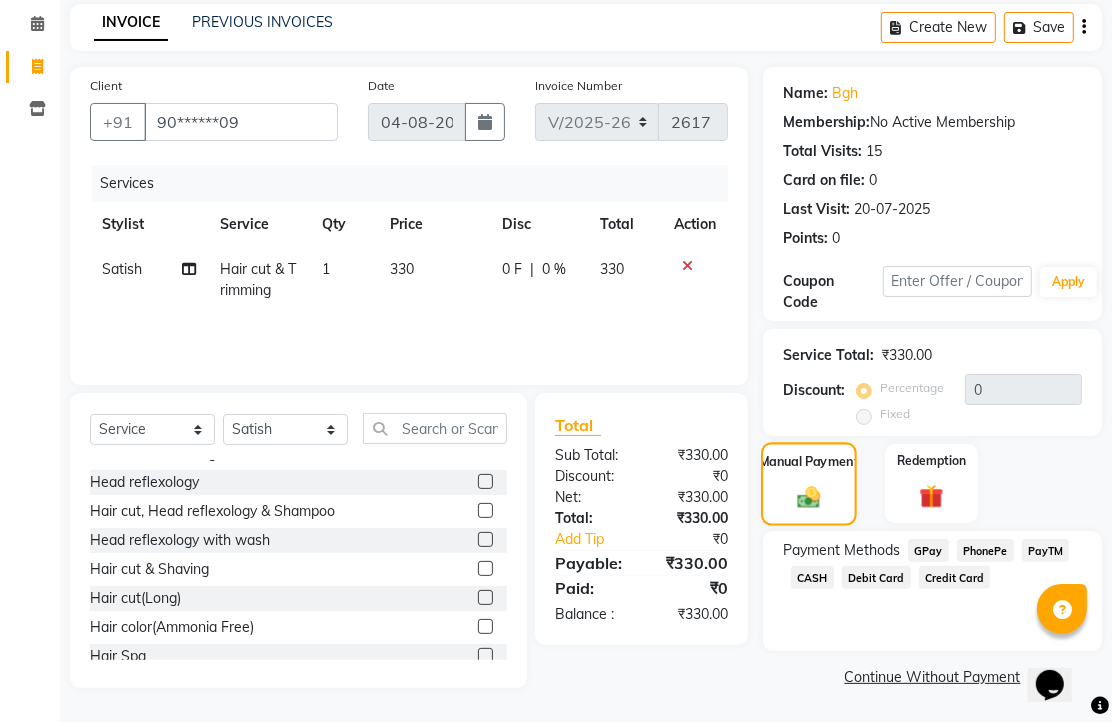 scroll, scrollTop: 163, scrollLeft: 0, axis: vertical 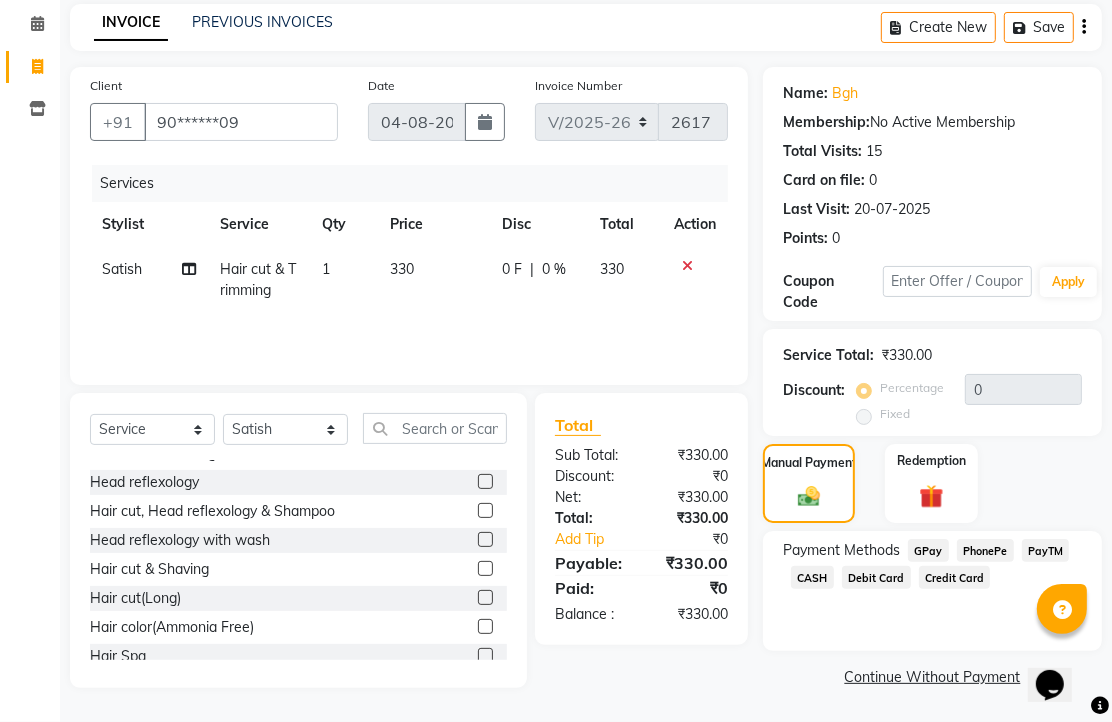 click on "PhonePe" 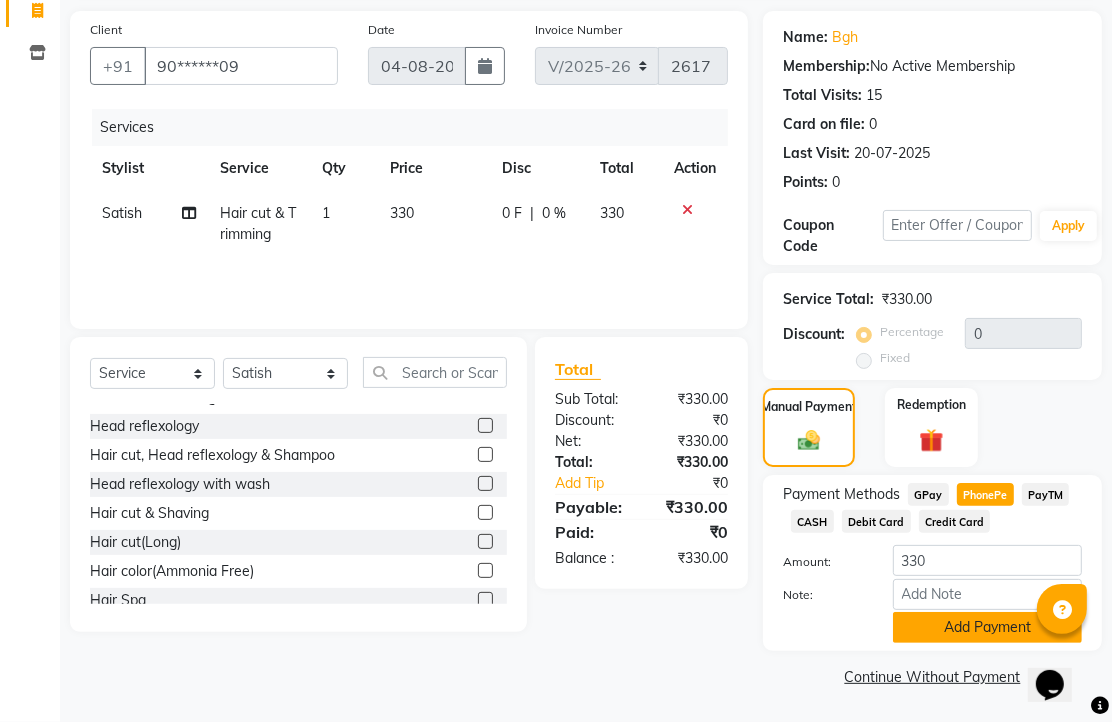 click on "Add Payment" 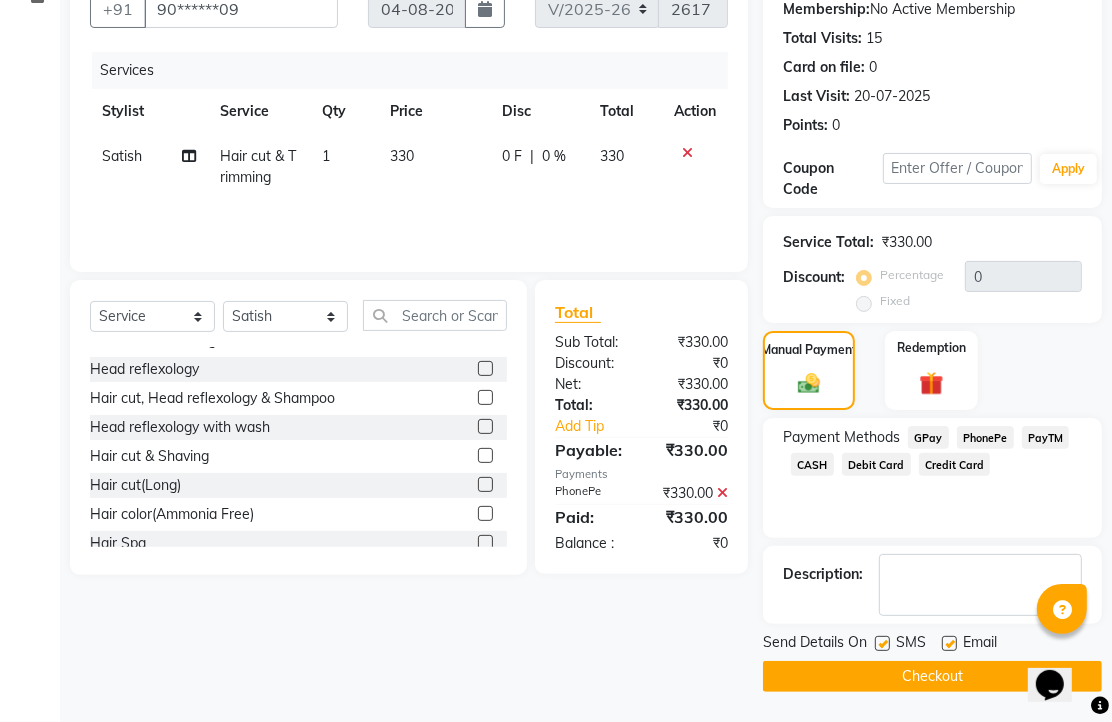 scroll, scrollTop: 304, scrollLeft: 0, axis: vertical 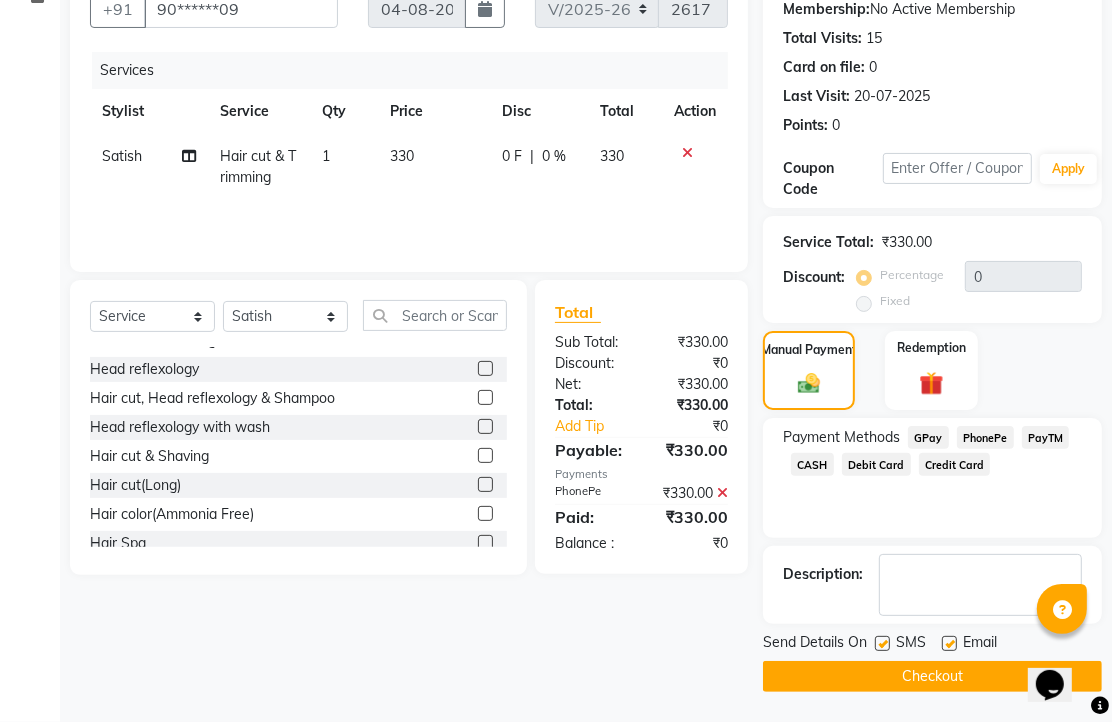 click 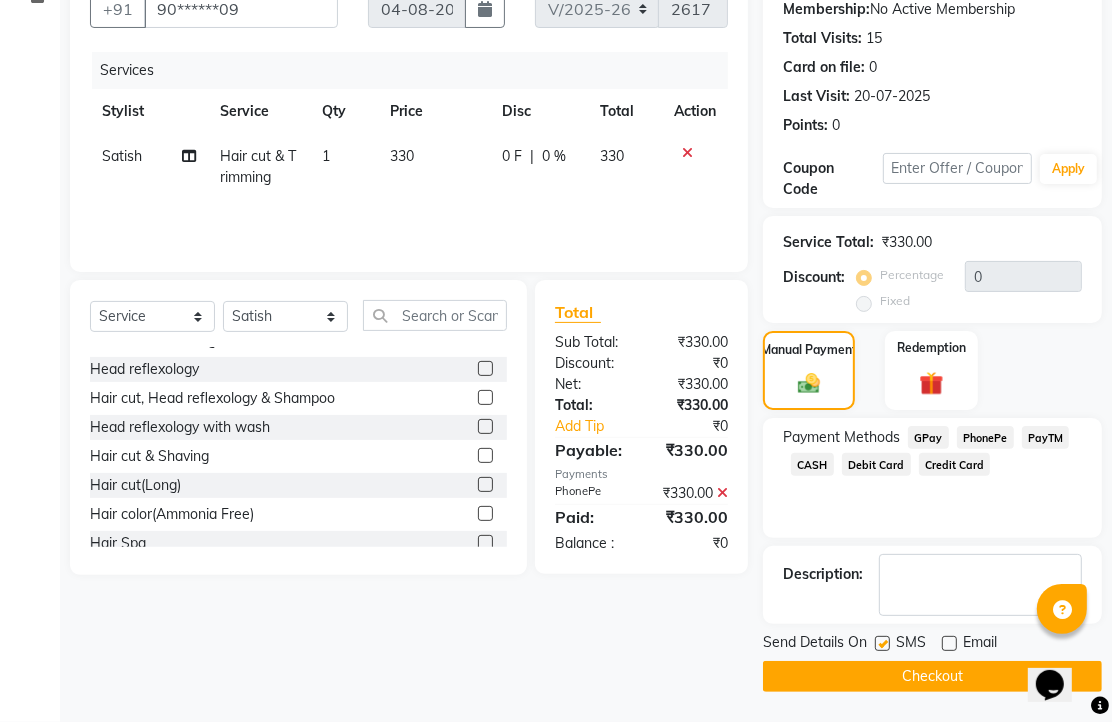 click on "Checkout" 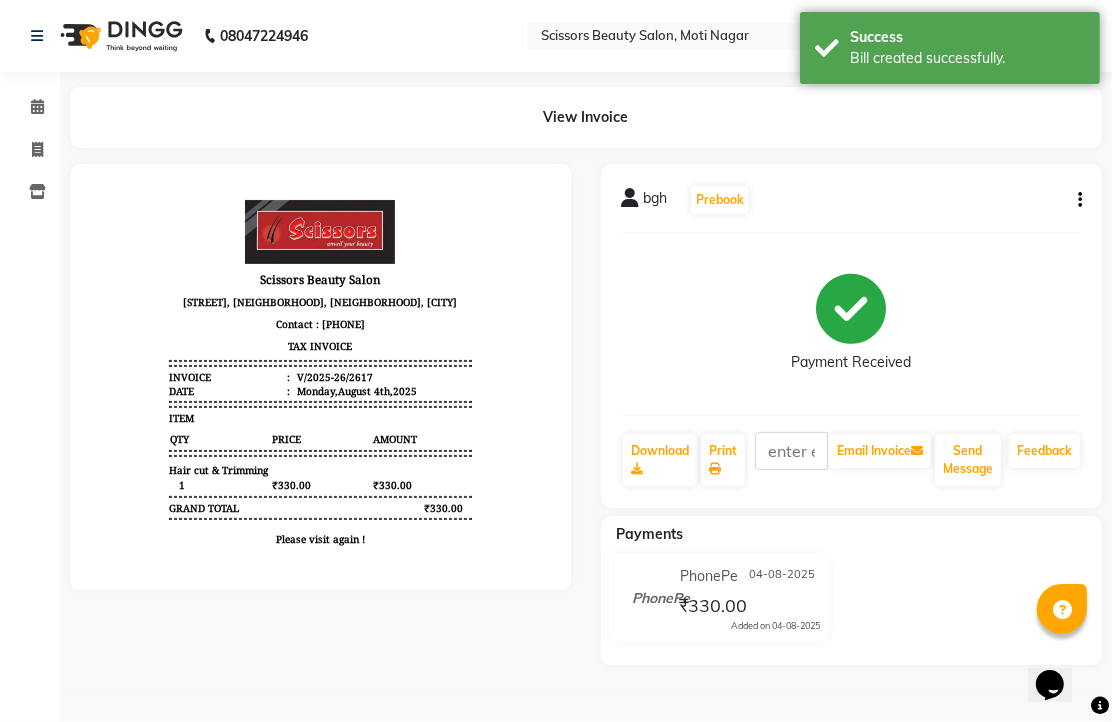 scroll, scrollTop: 0, scrollLeft: 0, axis: both 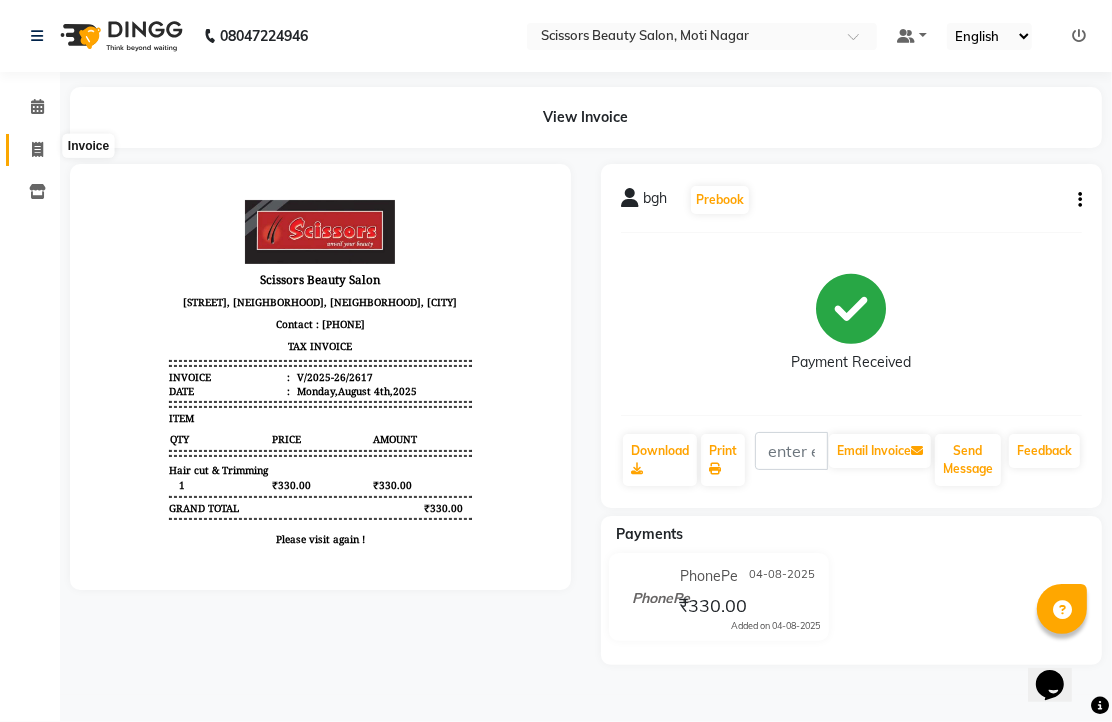 click 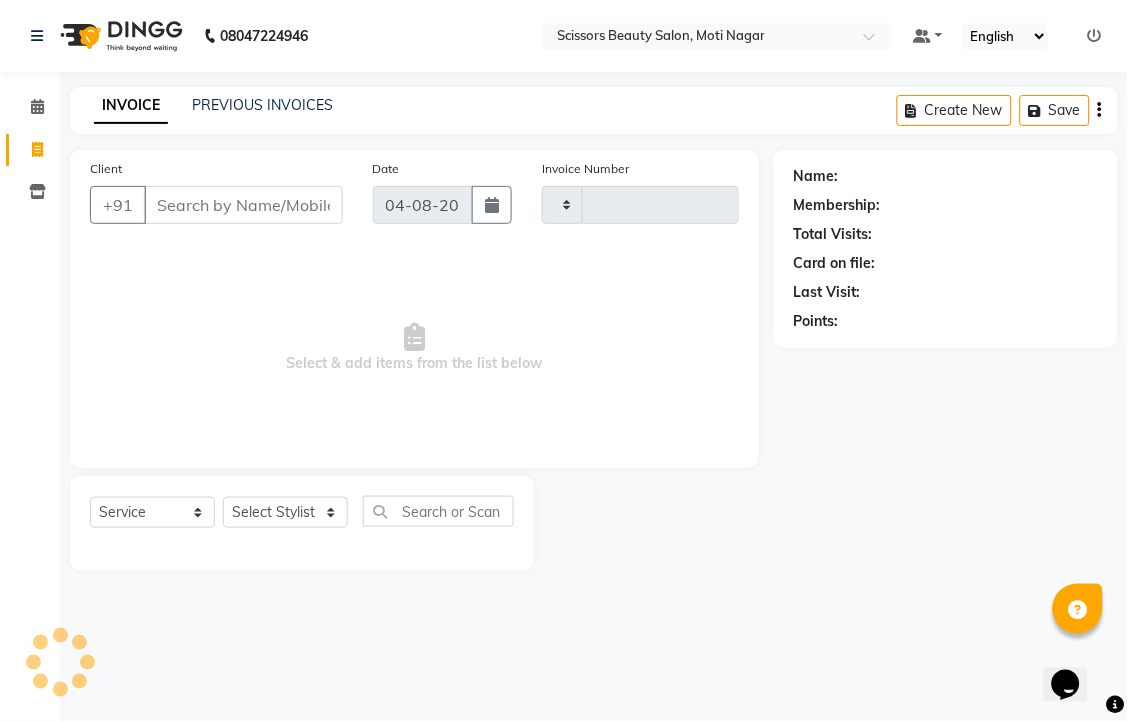 type on "2618" 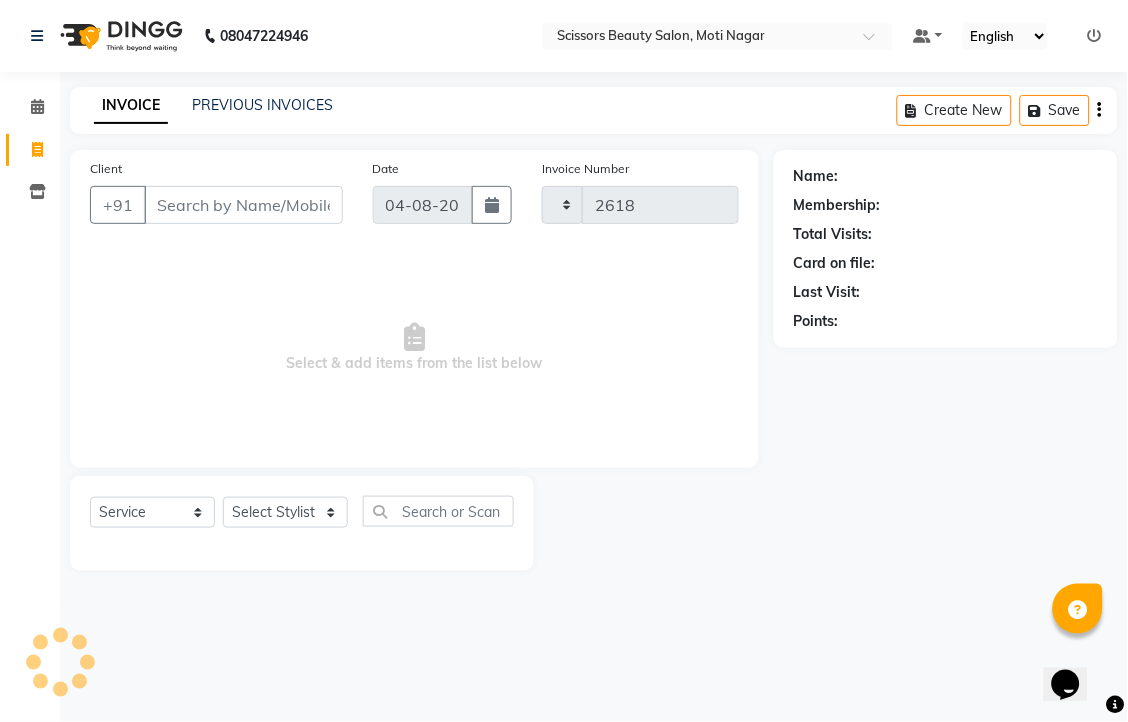 select on "7057" 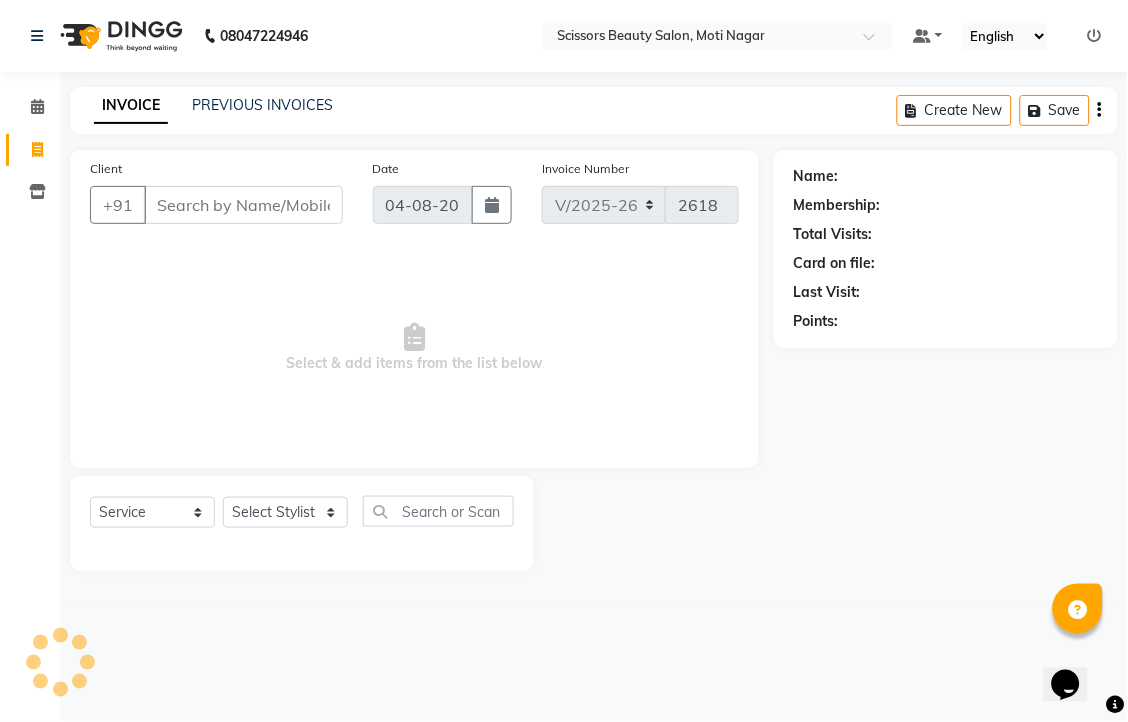 click on "Client" at bounding box center [243, 205] 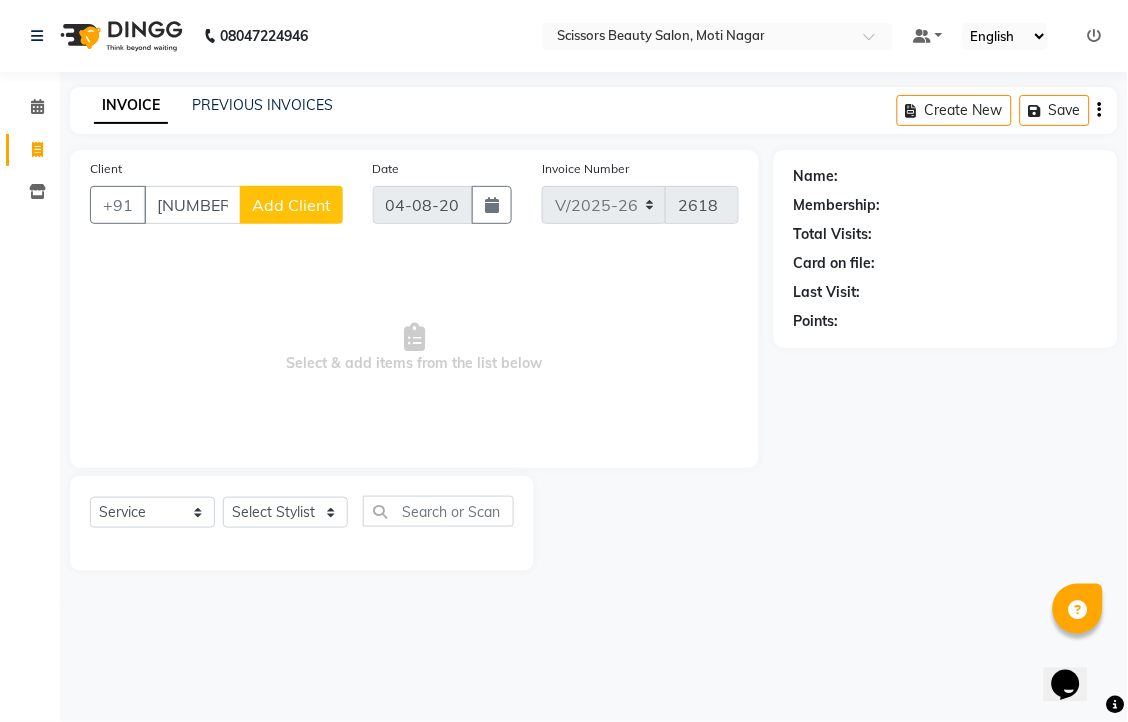 type on "[NUMBER]" 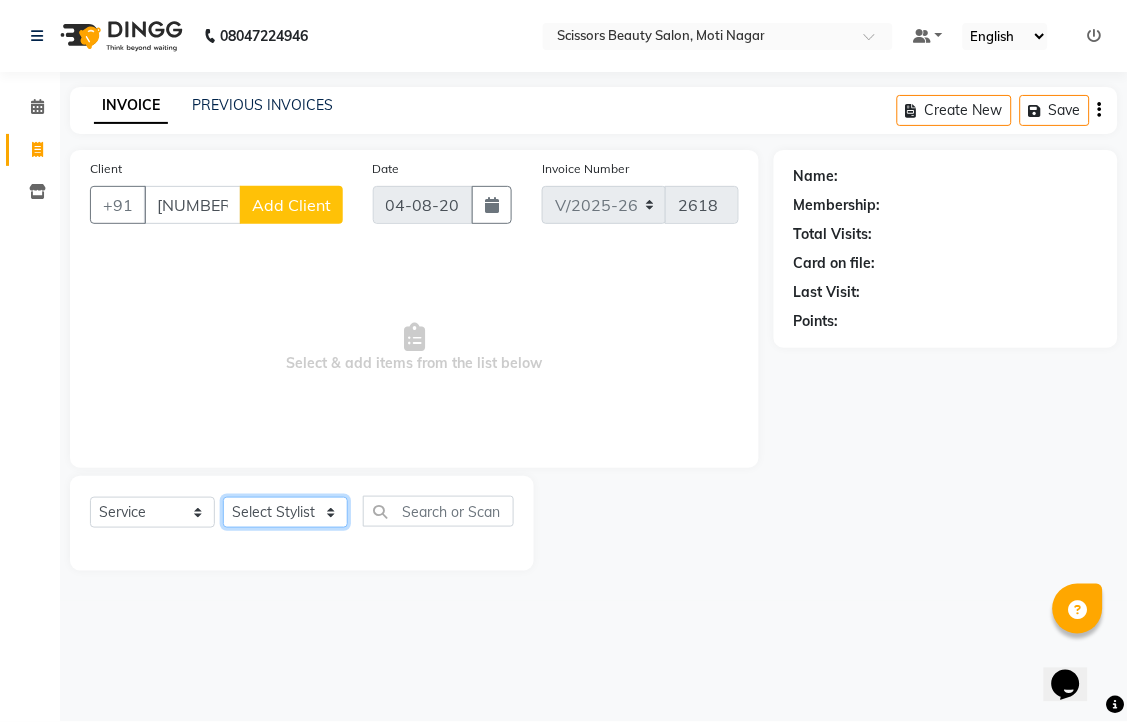 click on "Select Stylist Dominic Francis Nagesh Satish Sir Staff" 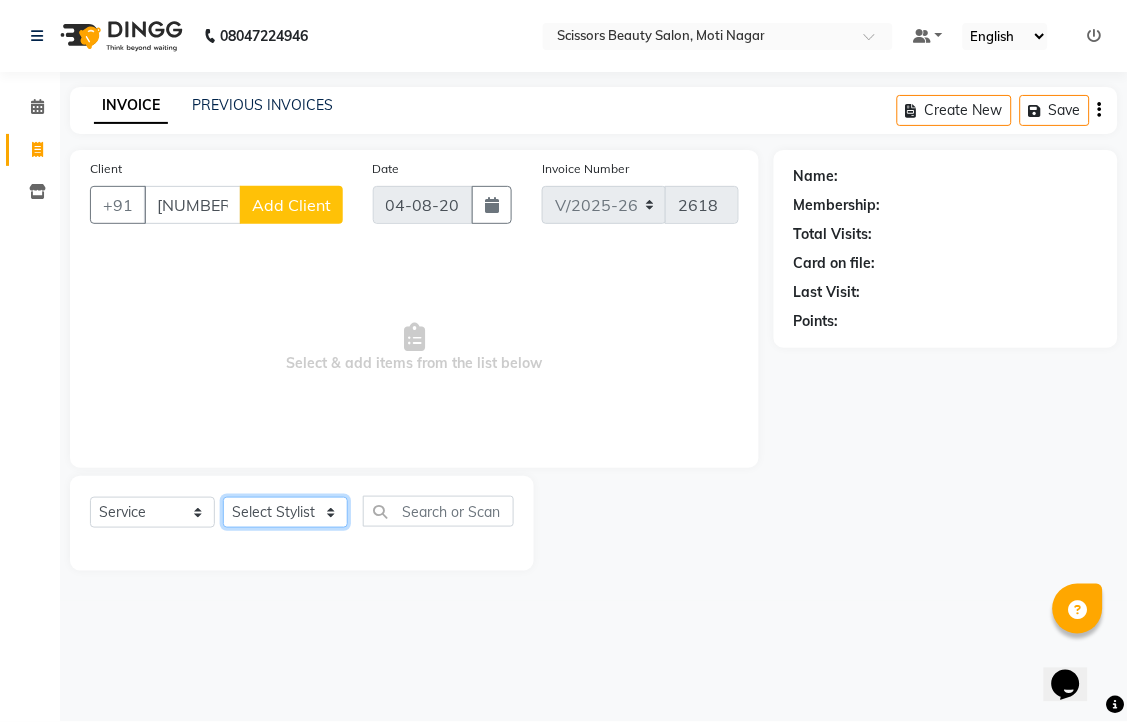 select on "58456" 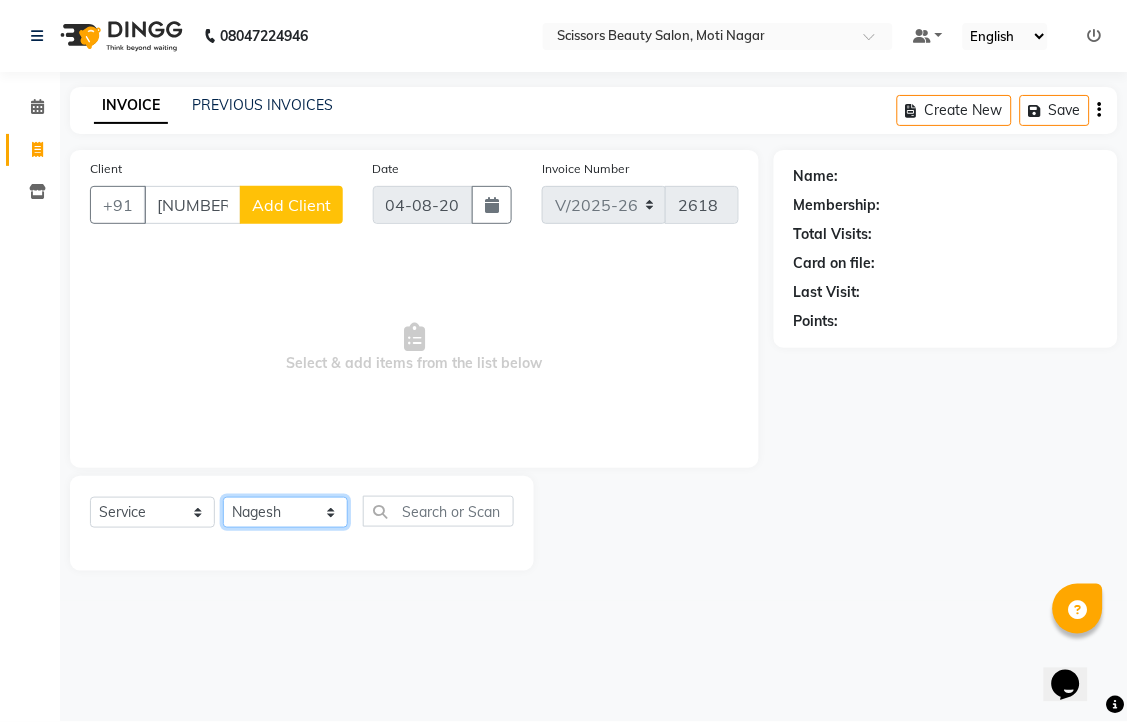 click on "Select Stylist Dominic Francis Nagesh Satish Sir Staff" 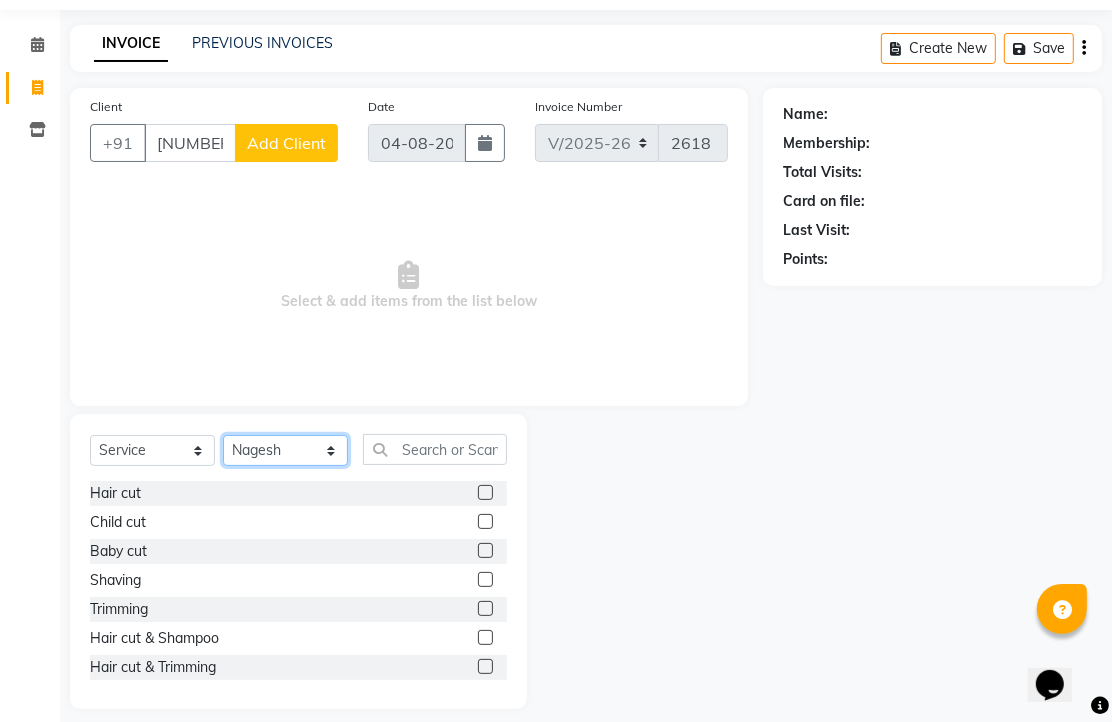 scroll, scrollTop: 111, scrollLeft: 0, axis: vertical 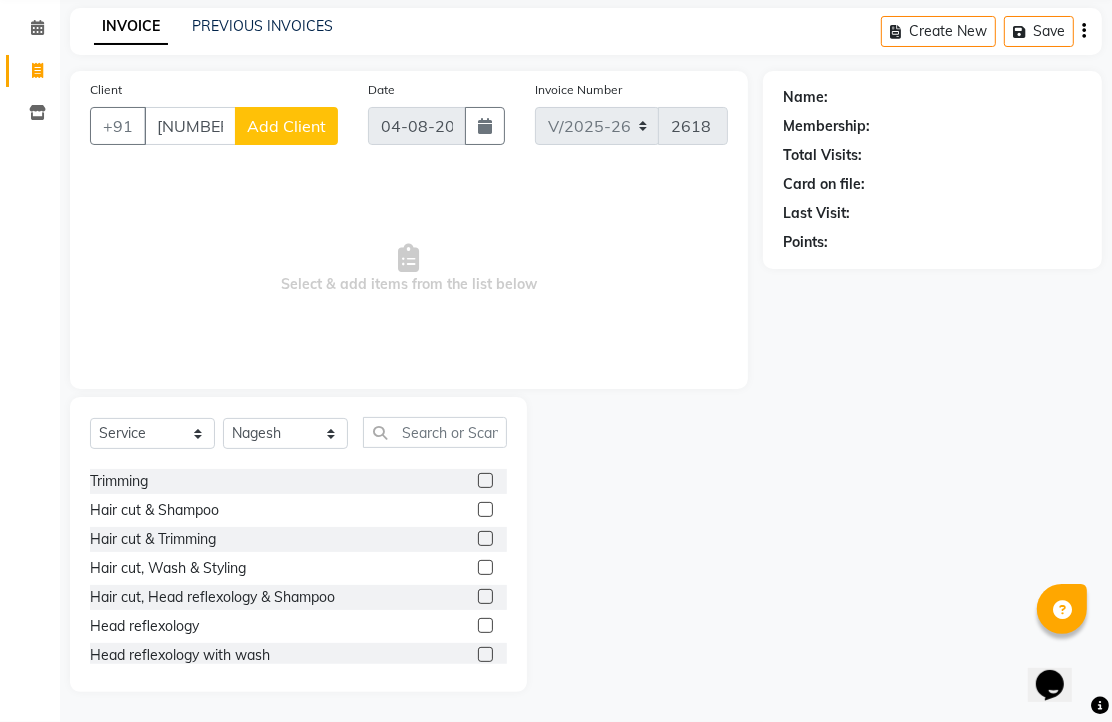click 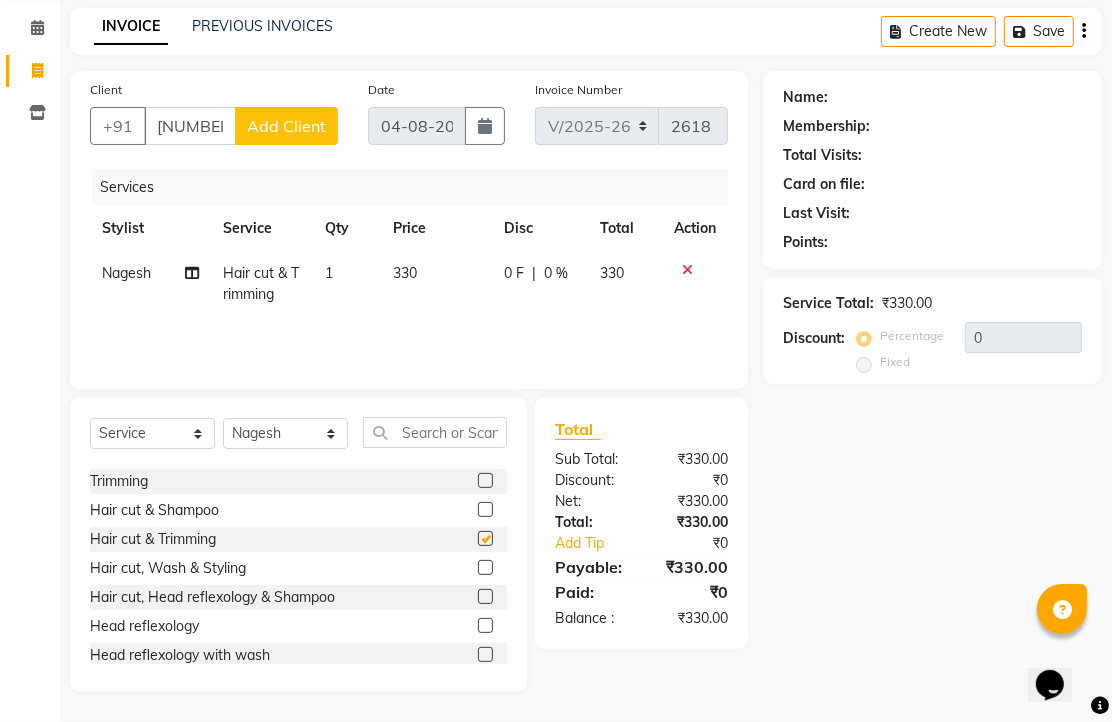 checkbox on "false" 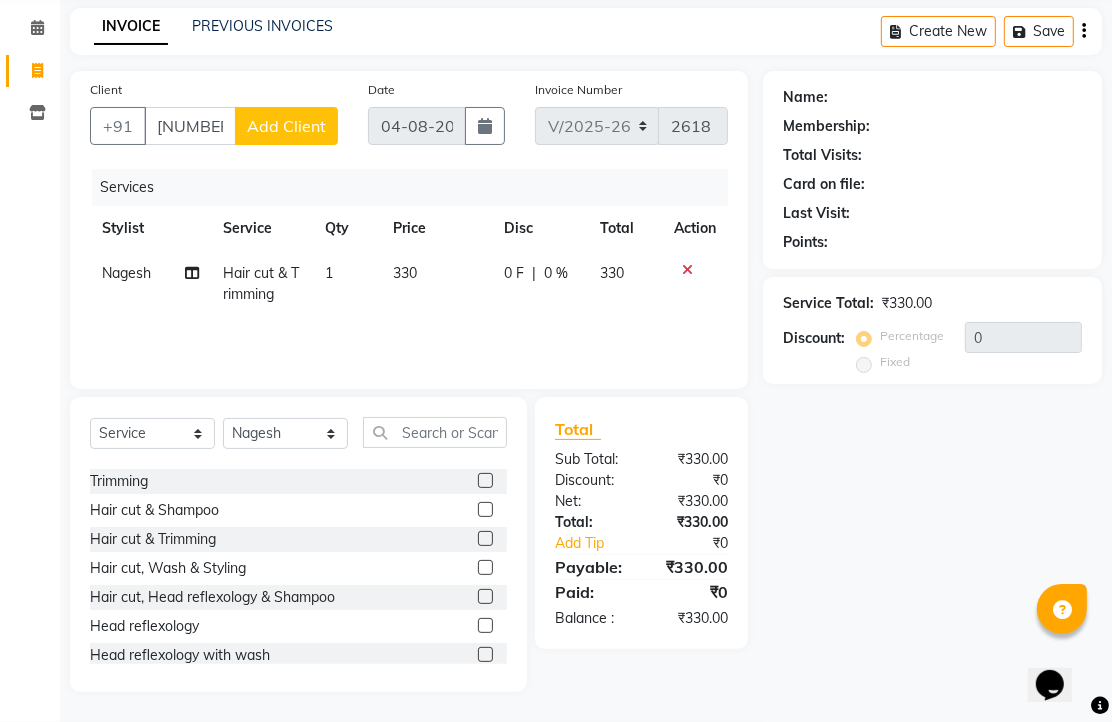 click on "Add Client" 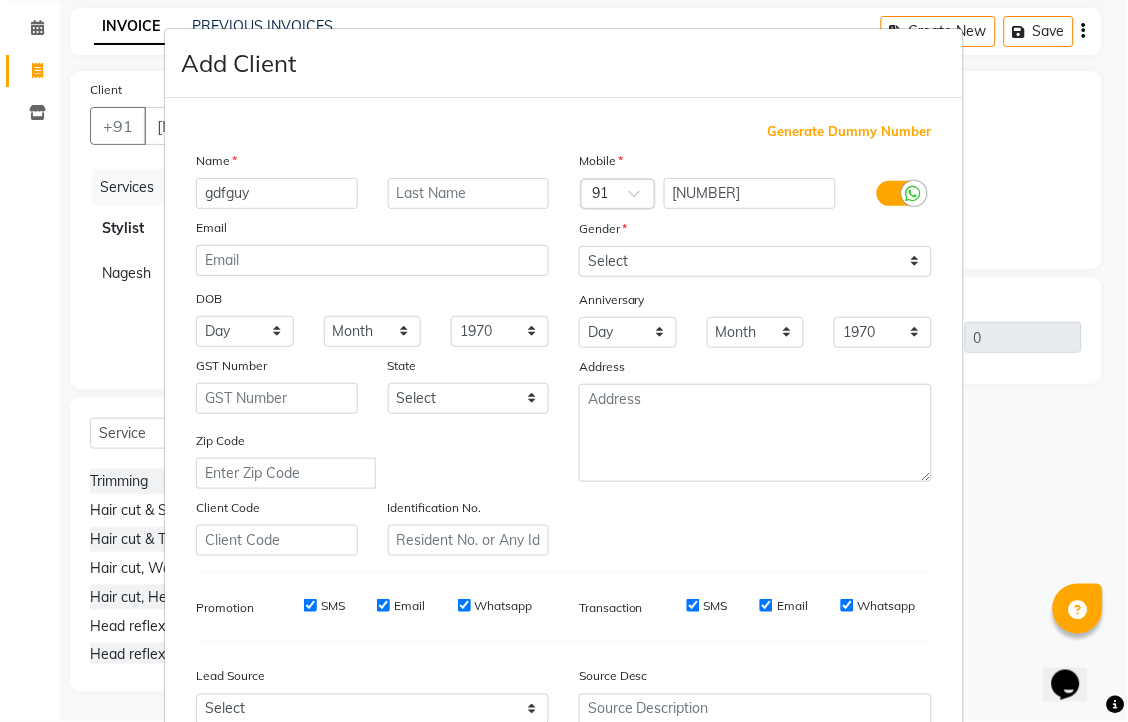 type on "gdfguy" 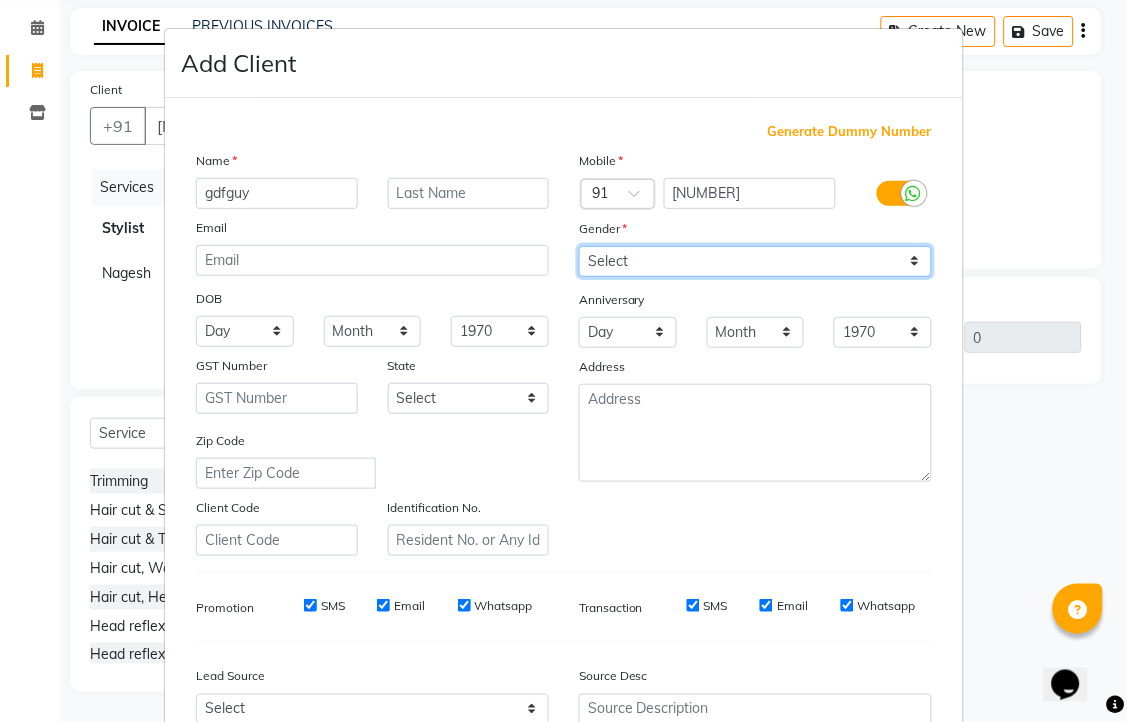 click on "Select Male Female Other Prefer Not To Say" at bounding box center [755, 261] 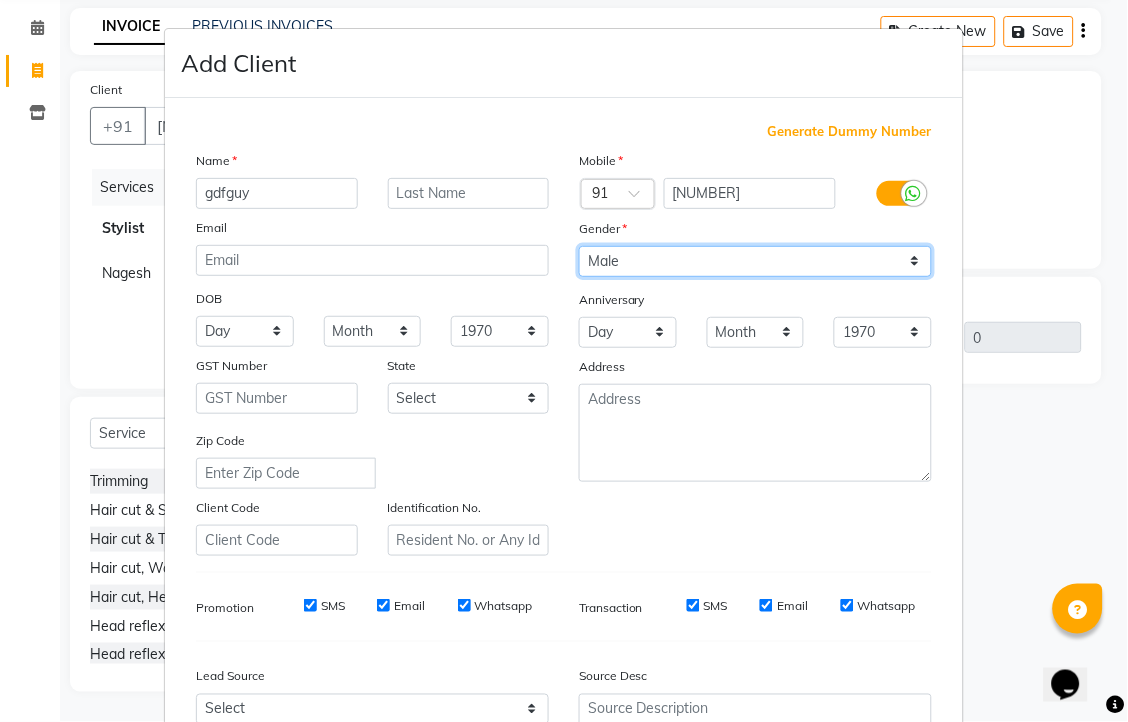 click on "Select Male Female Other Prefer Not To Say" at bounding box center (755, 261) 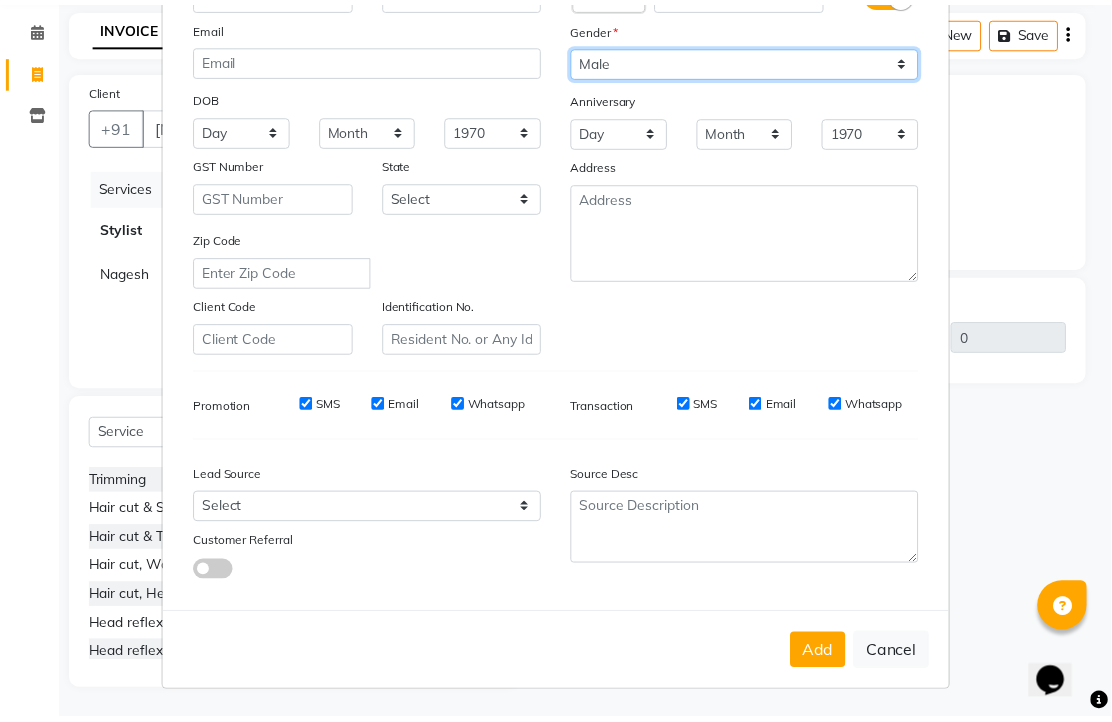 scroll, scrollTop: 380, scrollLeft: 0, axis: vertical 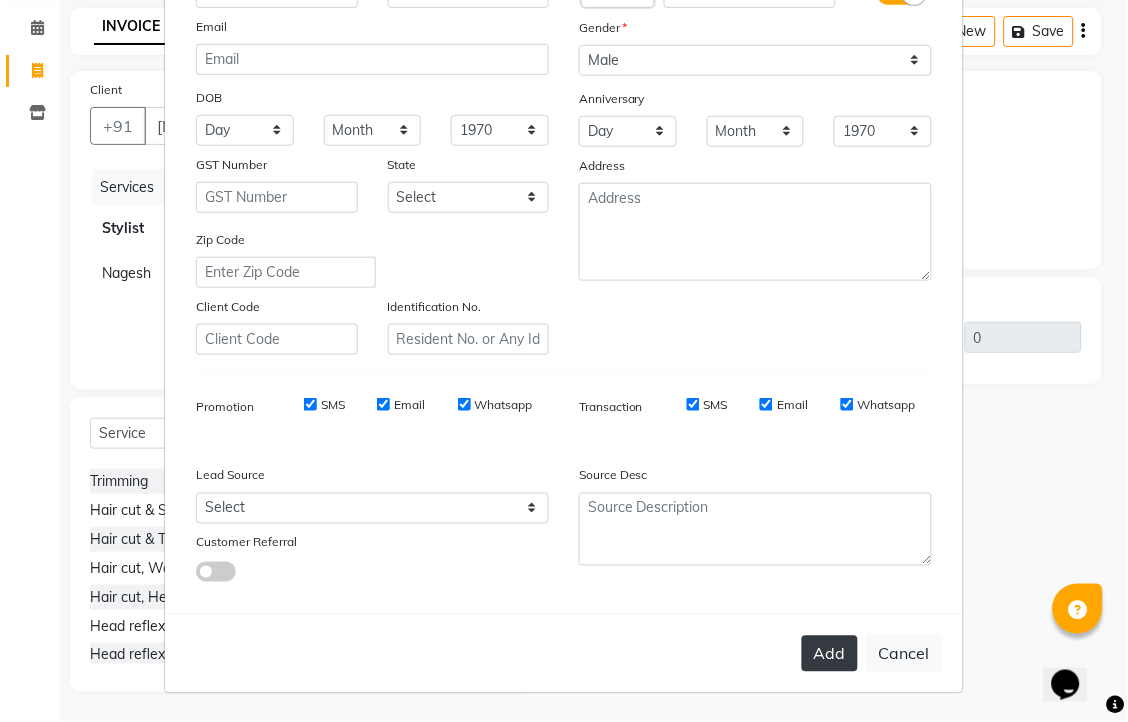 click on "Add" at bounding box center [830, 654] 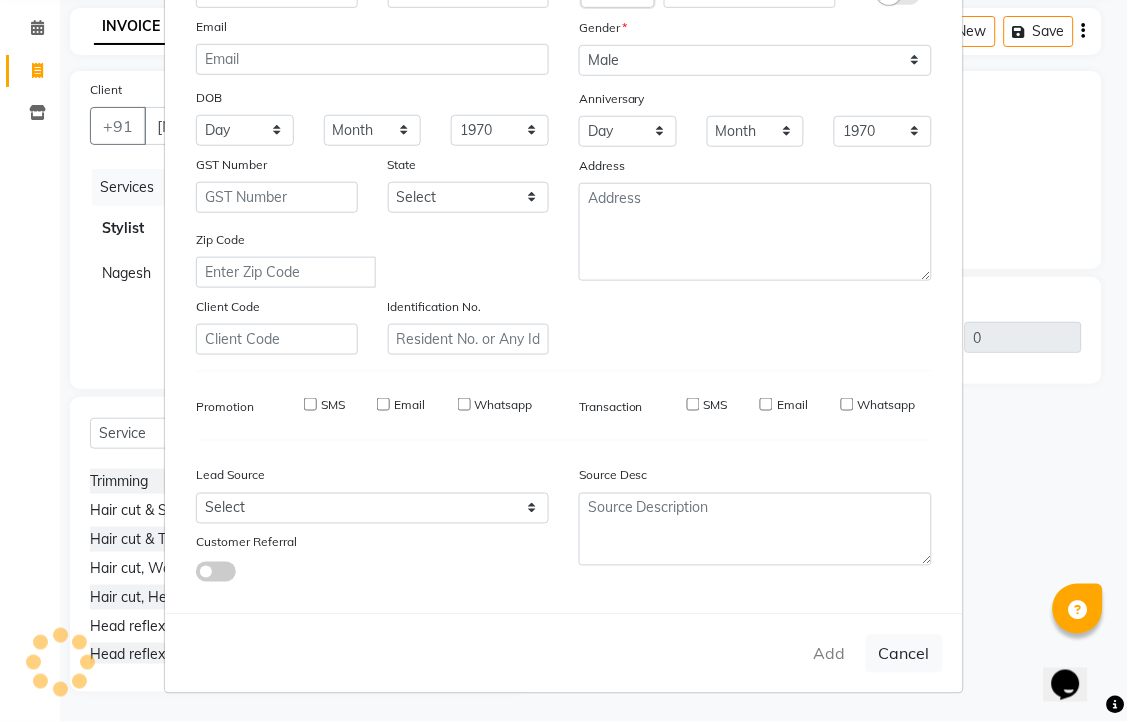 type on "73******69" 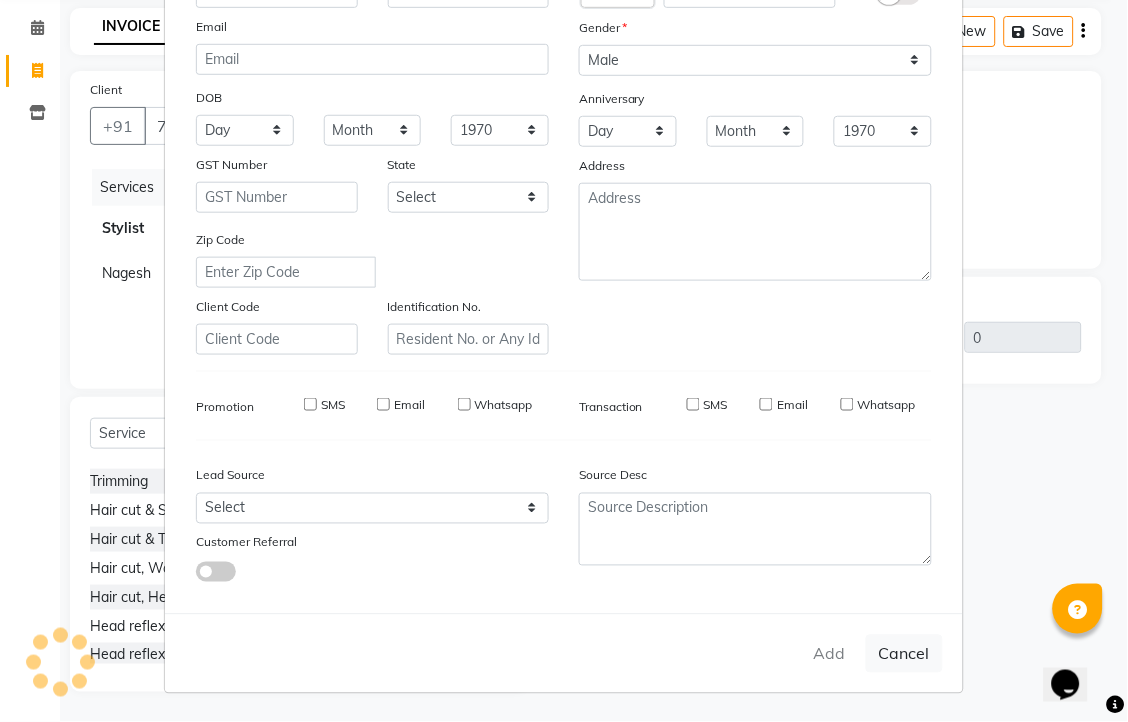 select 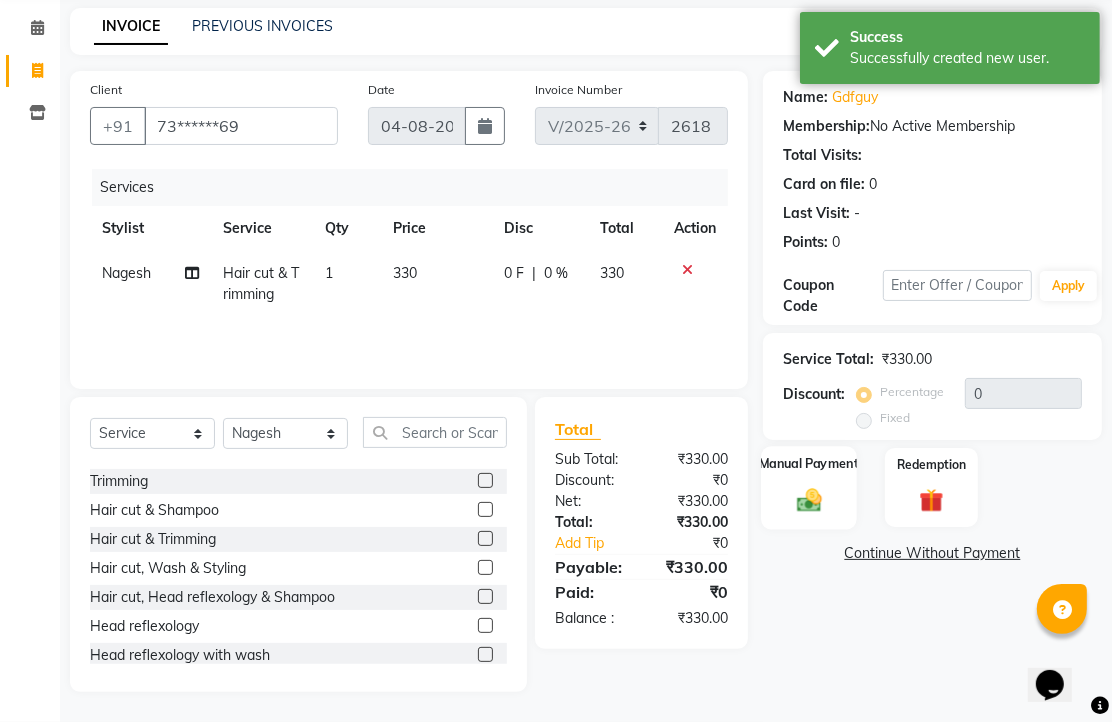scroll, scrollTop: 157, scrollLeft: 0, axis: vertical 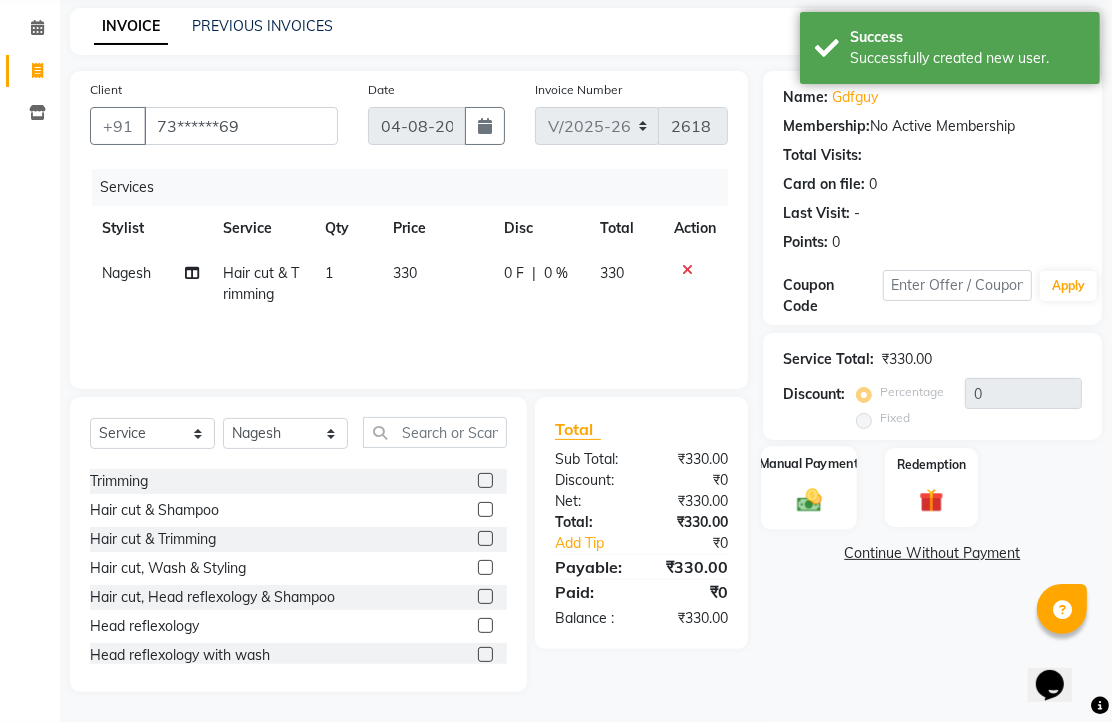 click on "Manual Payment" 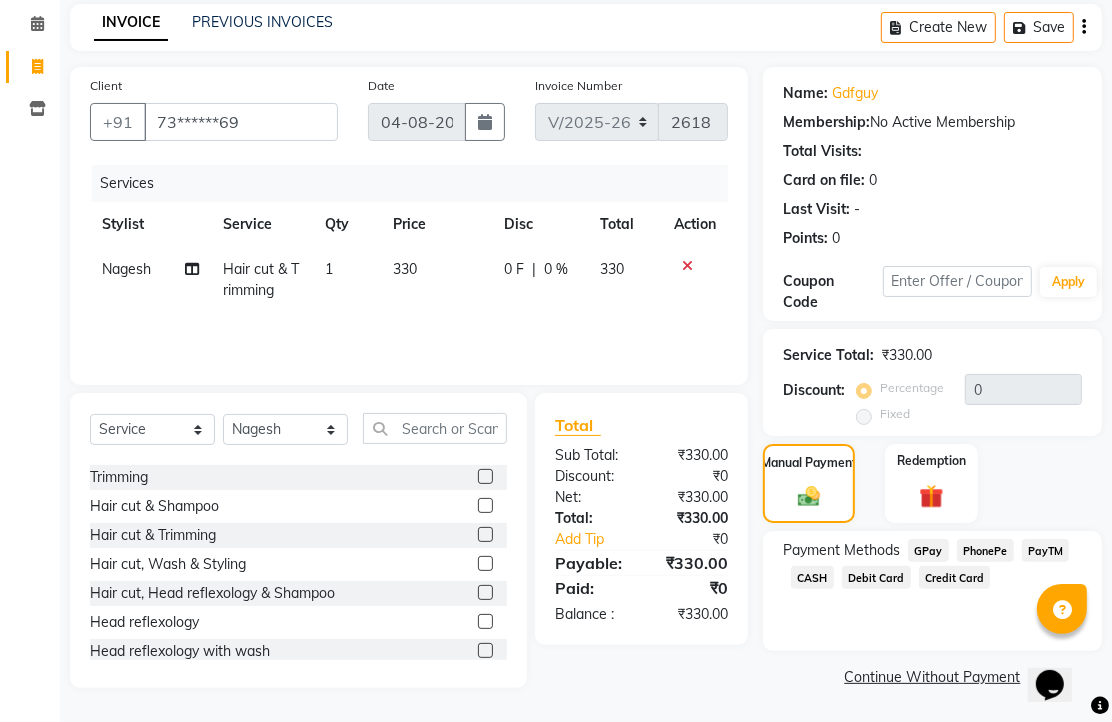 click on "CASH" 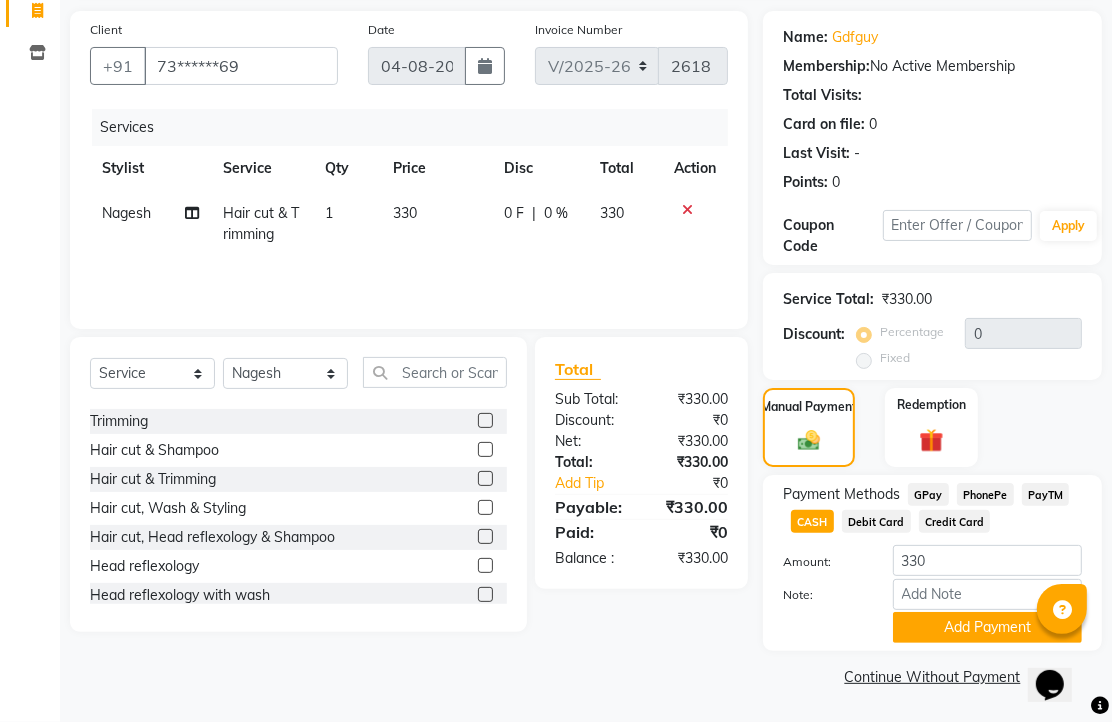 scroll, scrollTop: 248, scrollLeft: 0, axis: vertical 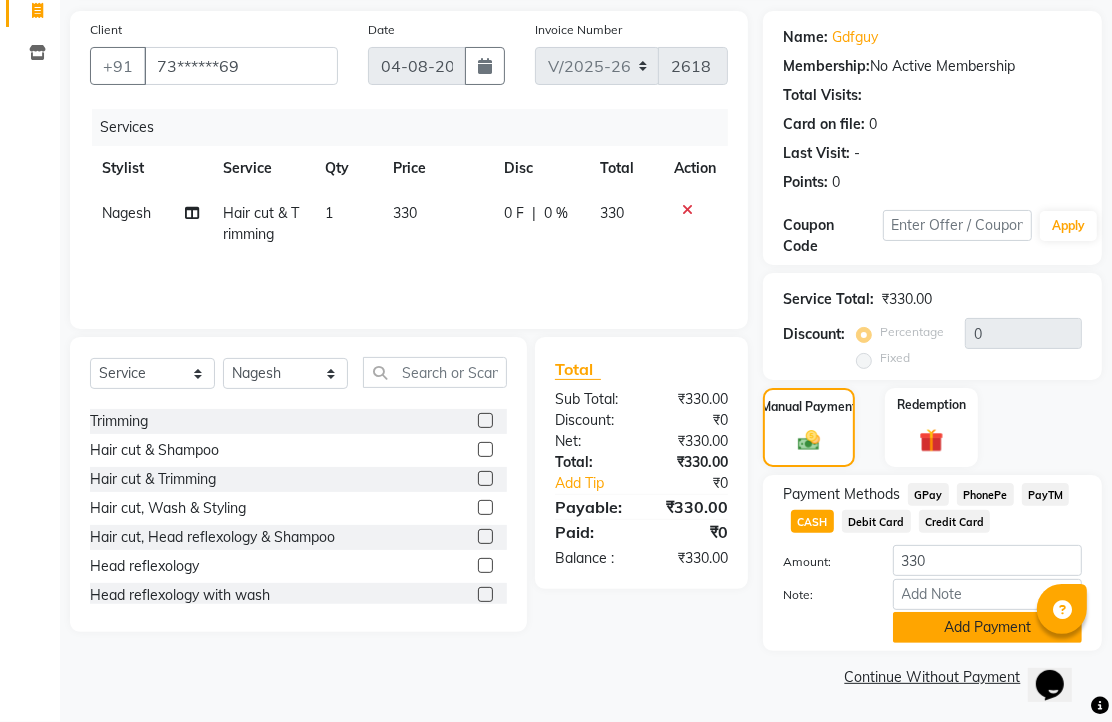 click on "Add Payment" 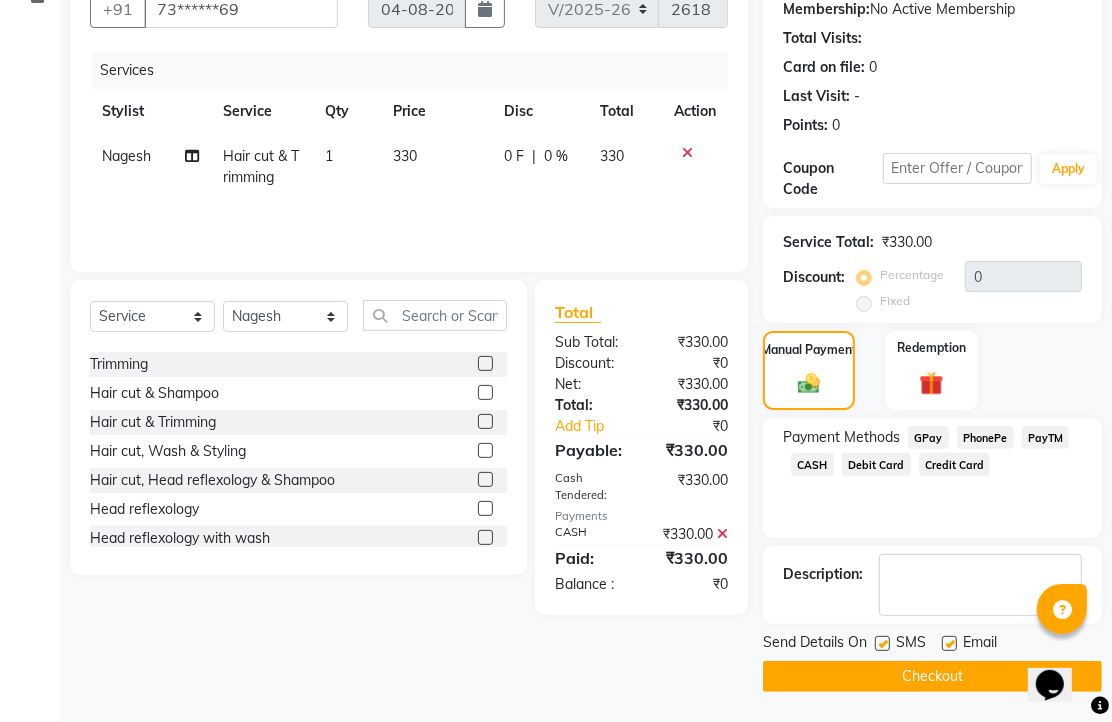 scroll, scrollTop: 304, scrollLeft: 0, axis: vertical 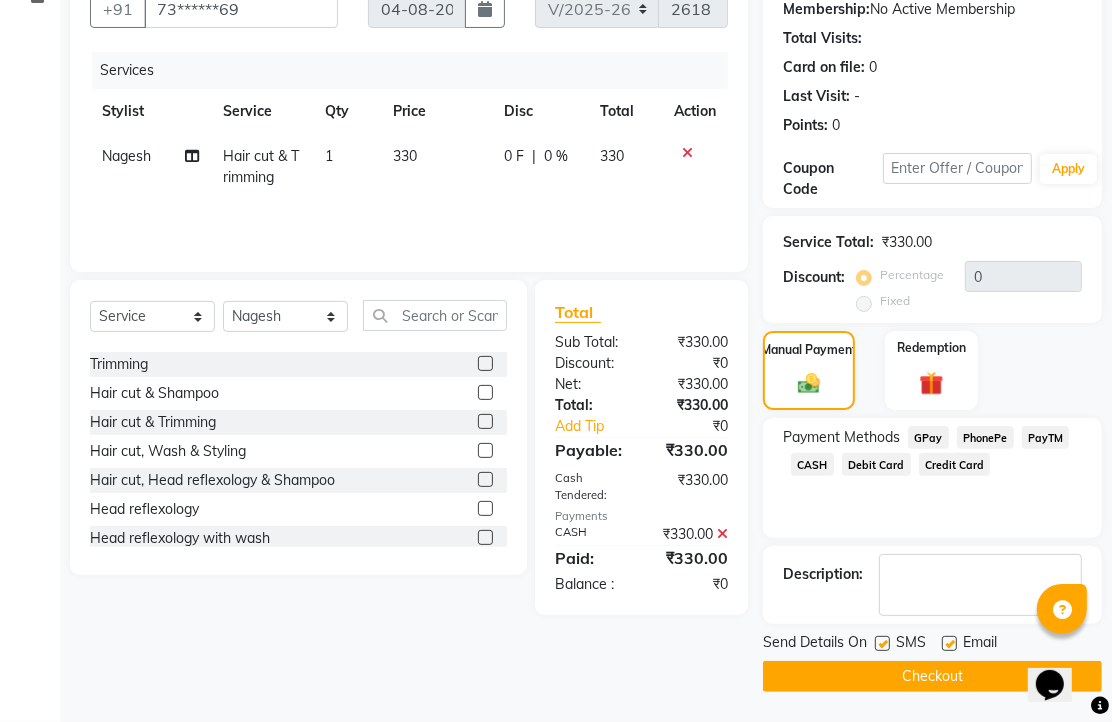 click on "CASH" 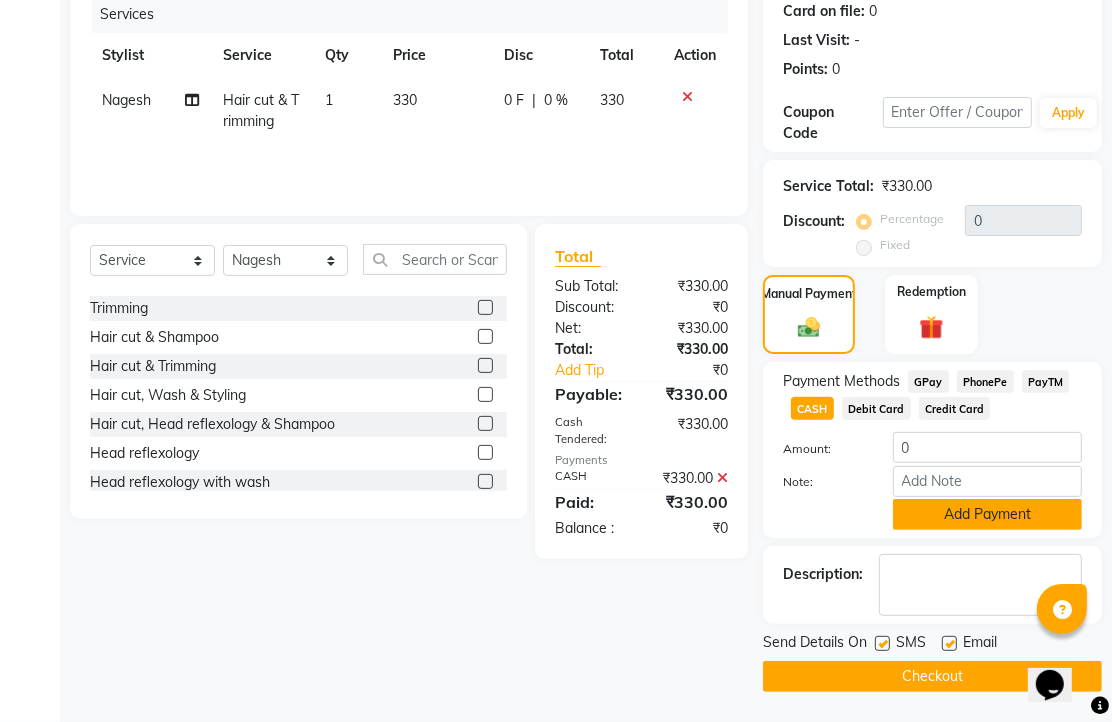scroll, scrollTop: 388, scrollLeft: 0, axis: vertical 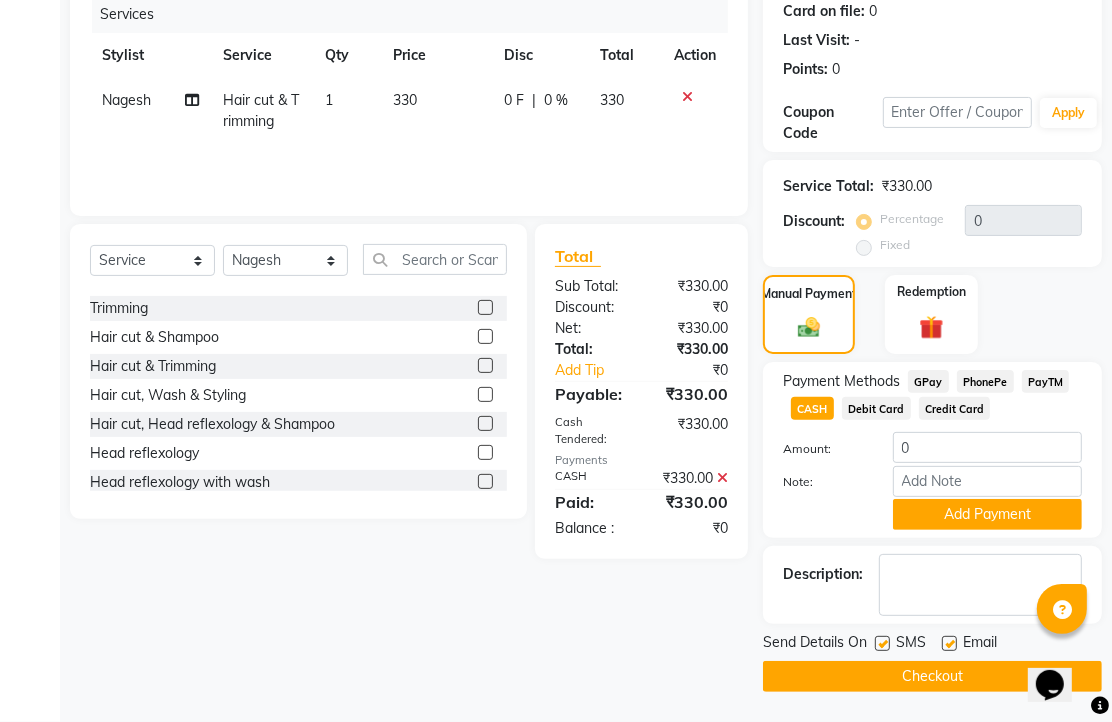 click 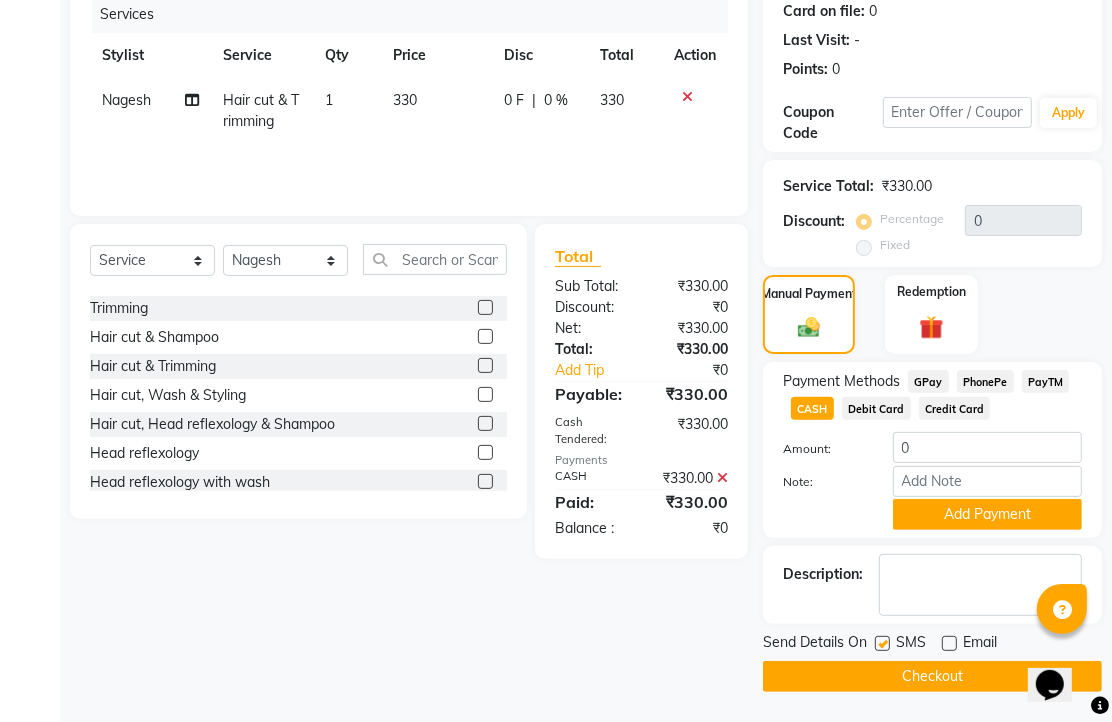 click on "Checkout" 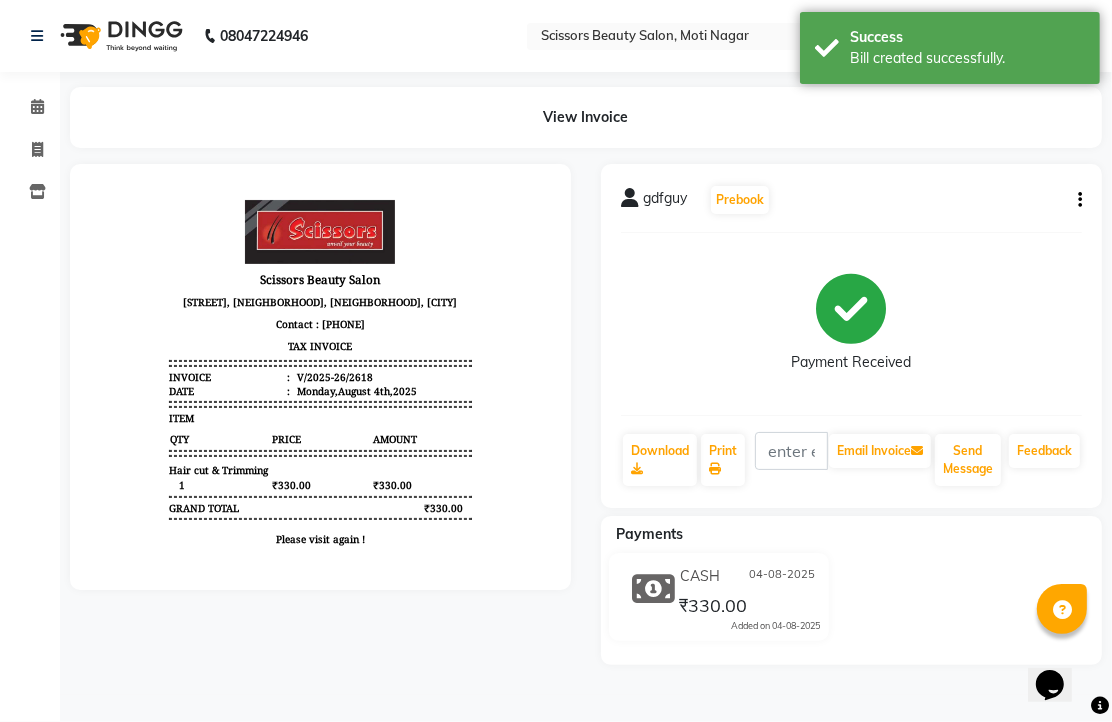 scroll, scrollTop: 0, scrollLeft: 0, axis: both 